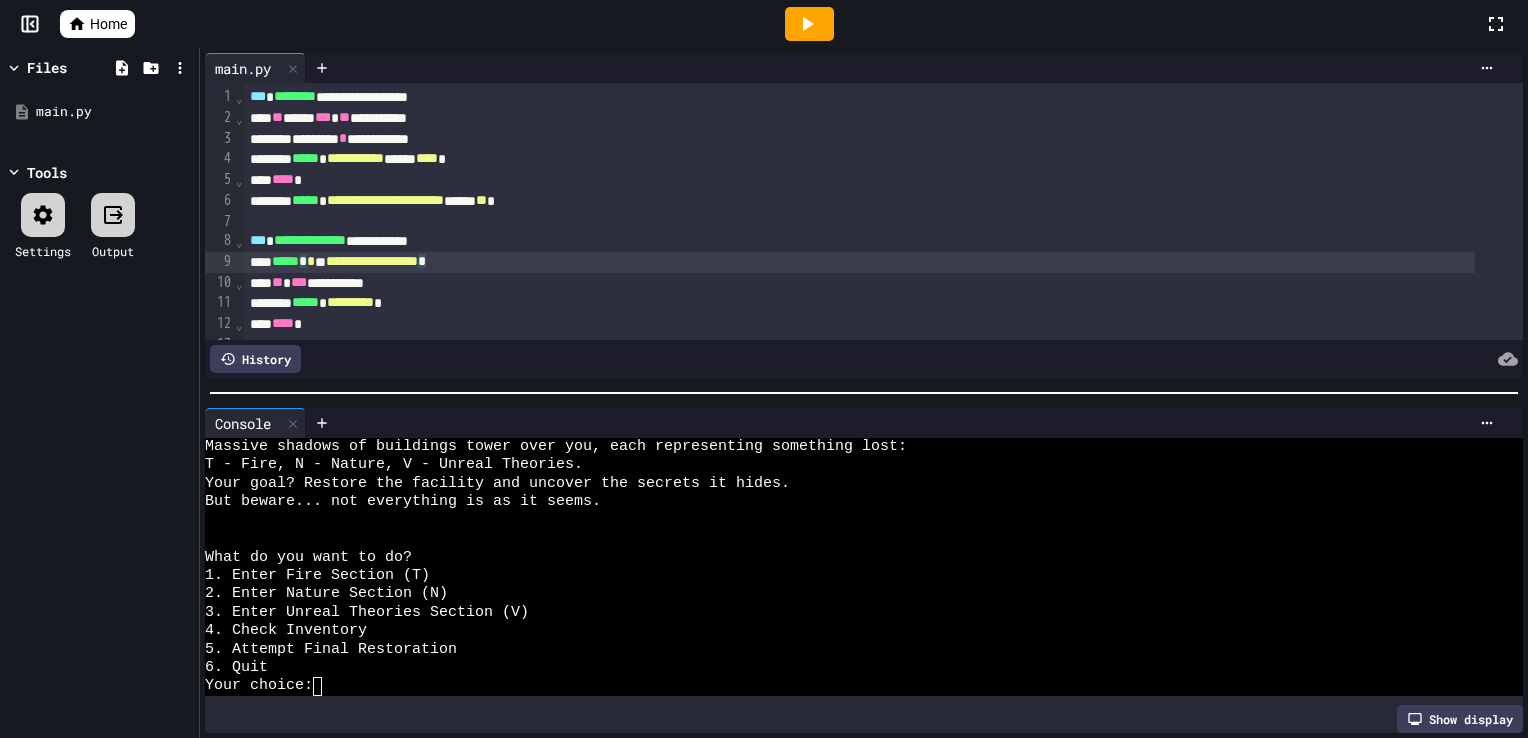 scroll, scrollTop: 0, scrollLeft: 0, axis: both 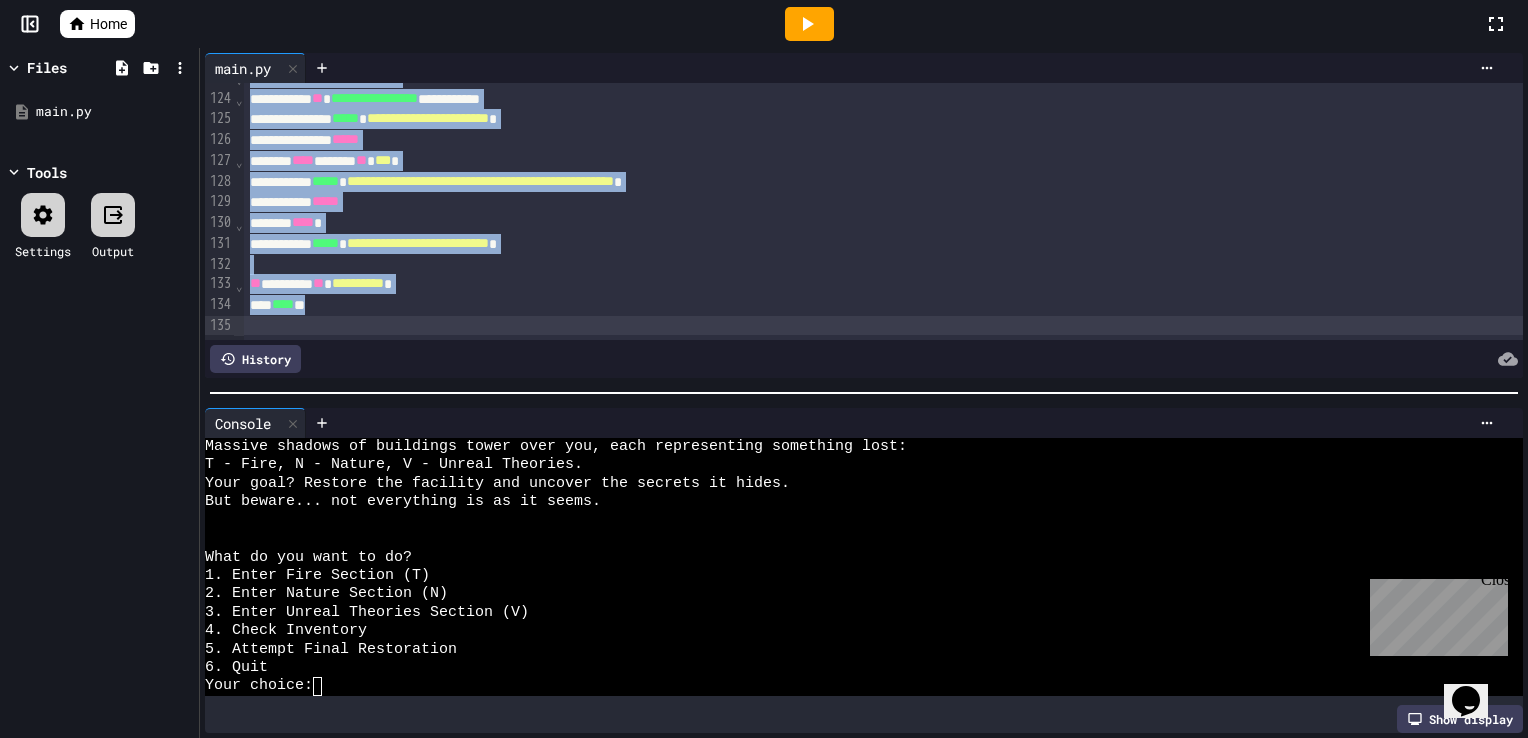drag, startPoint x: 248, startPoint y: 93, endPoint x: 390, endPoint y: 511, distance: 441.4612 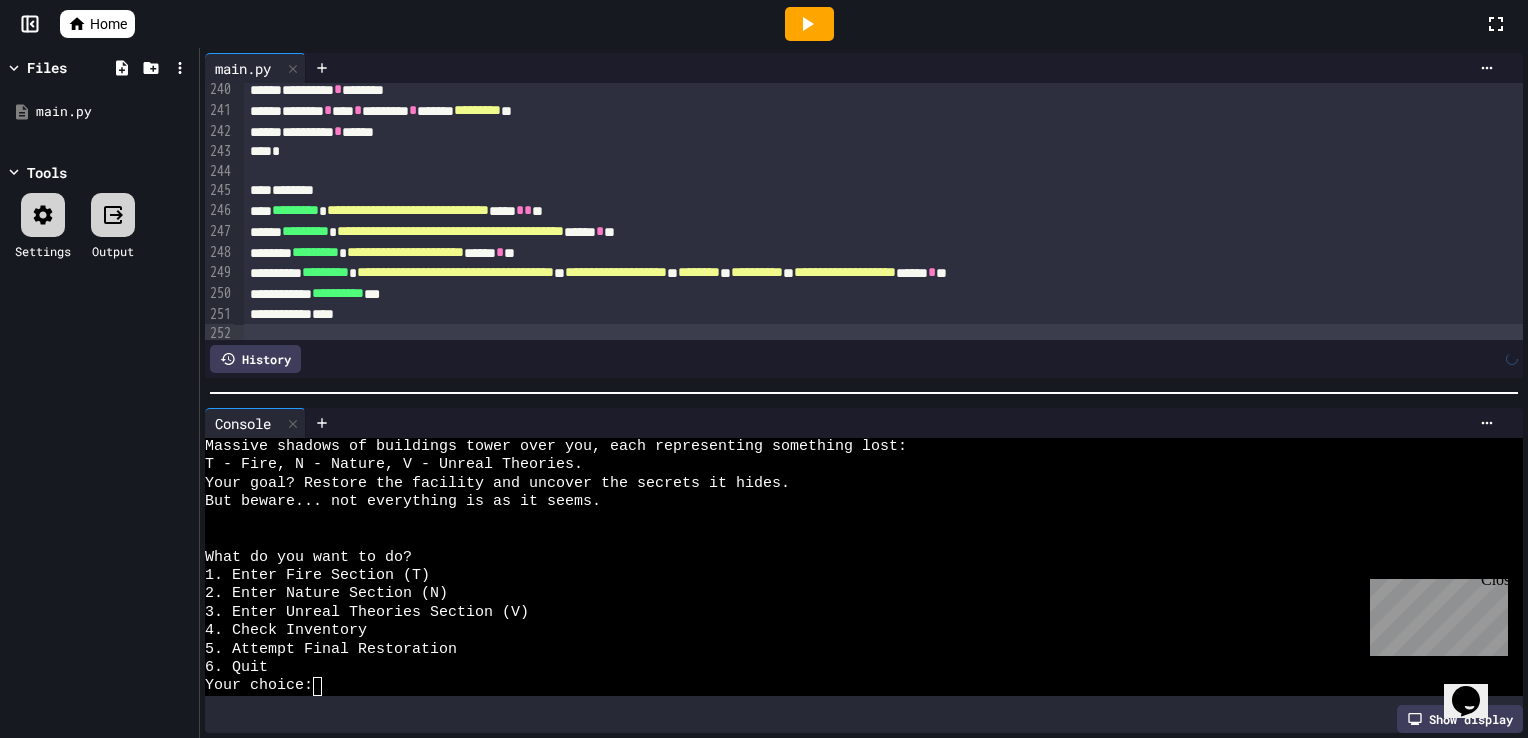 scroll, scrollTop: 4742, scrollLeft: 0, axis: vertical 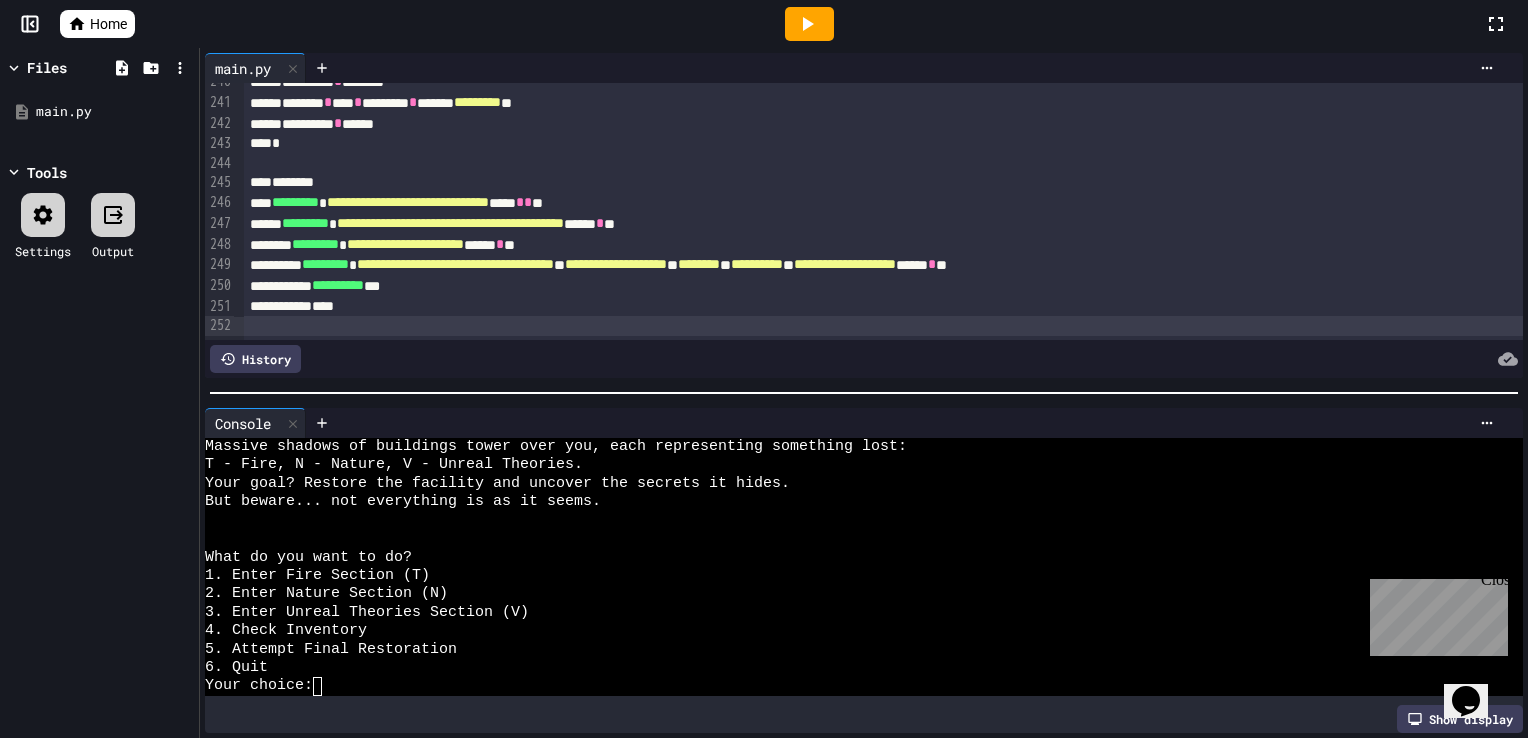 click at bounding box center (809, 24) 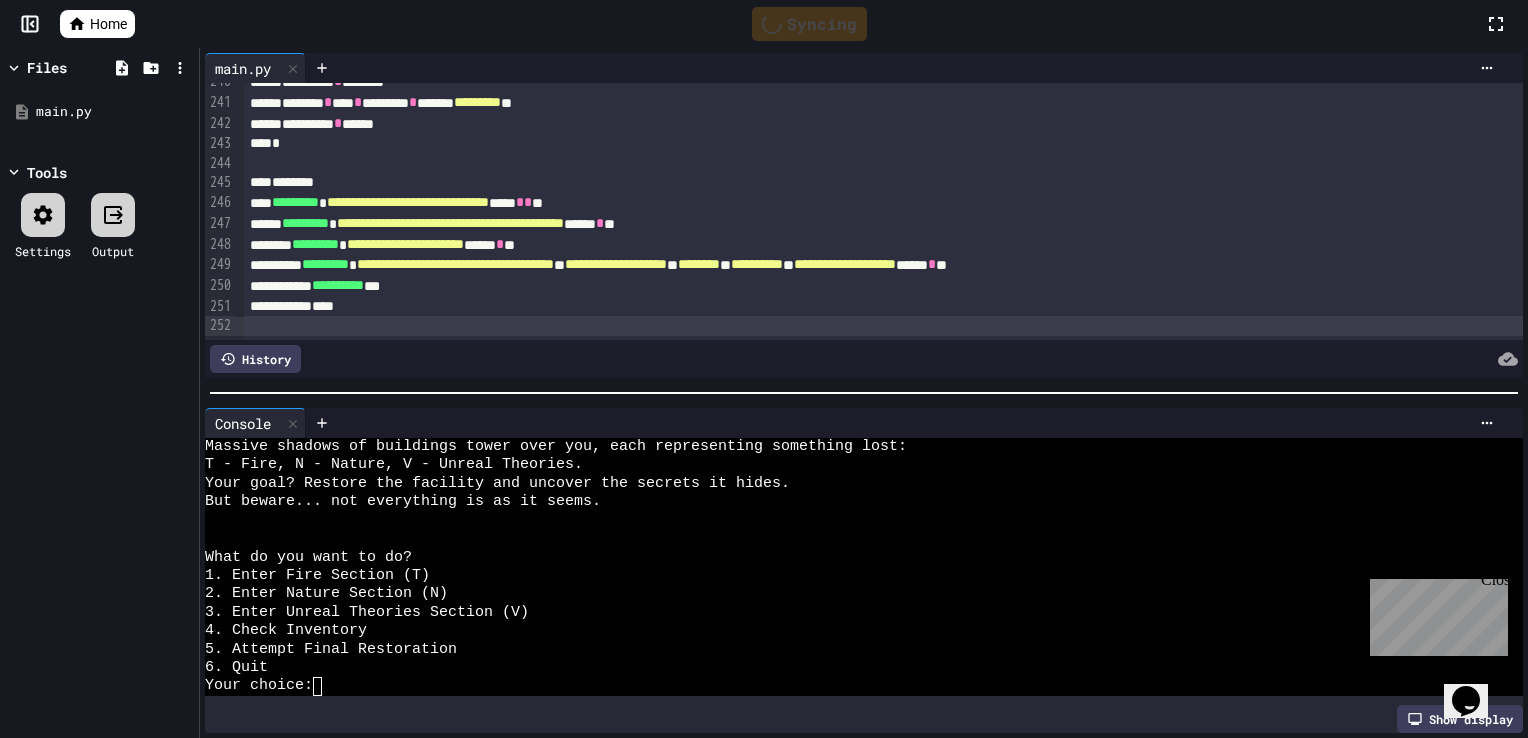 scroll, scrollTop: 0, scrollLeft: 0, axis: both 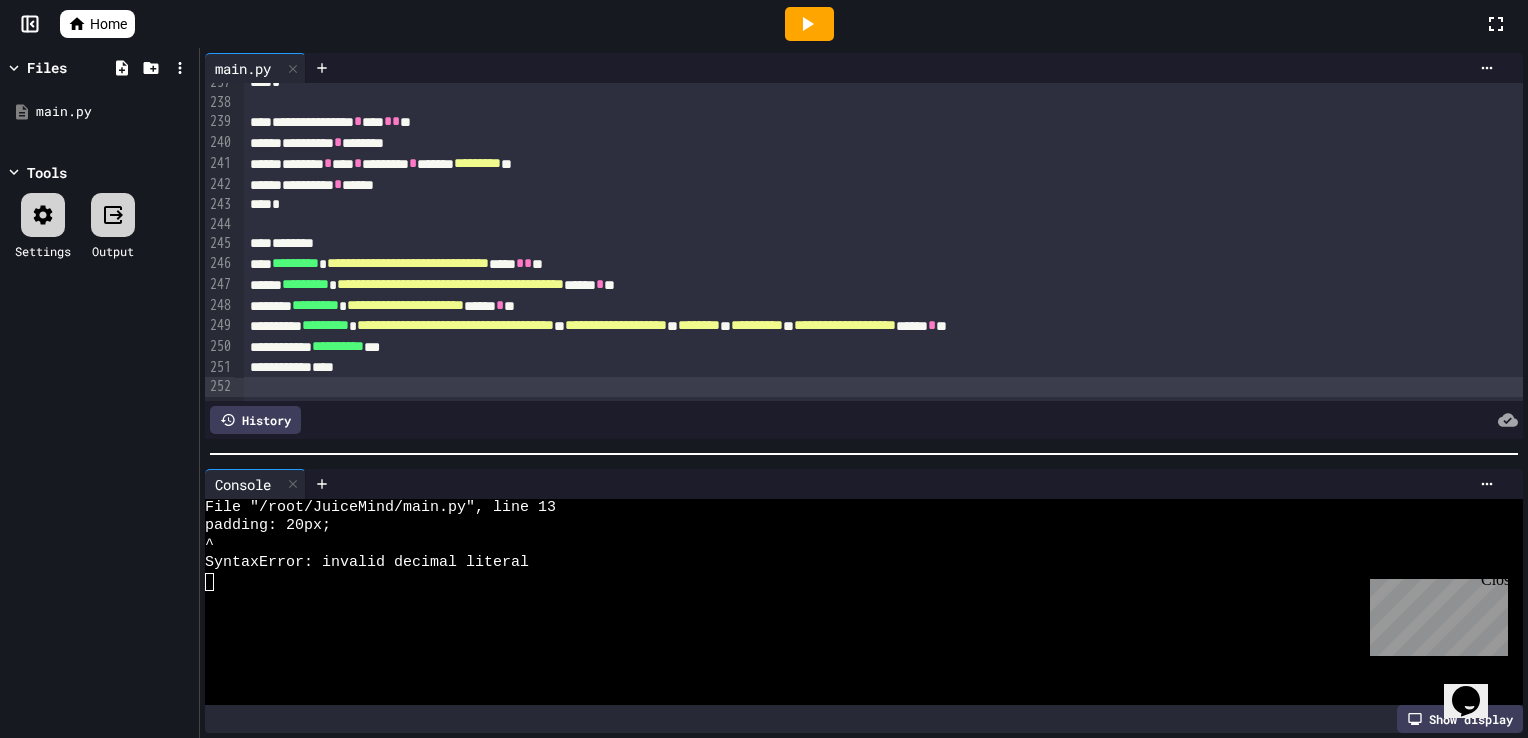 click at bounding box center [864, 454] 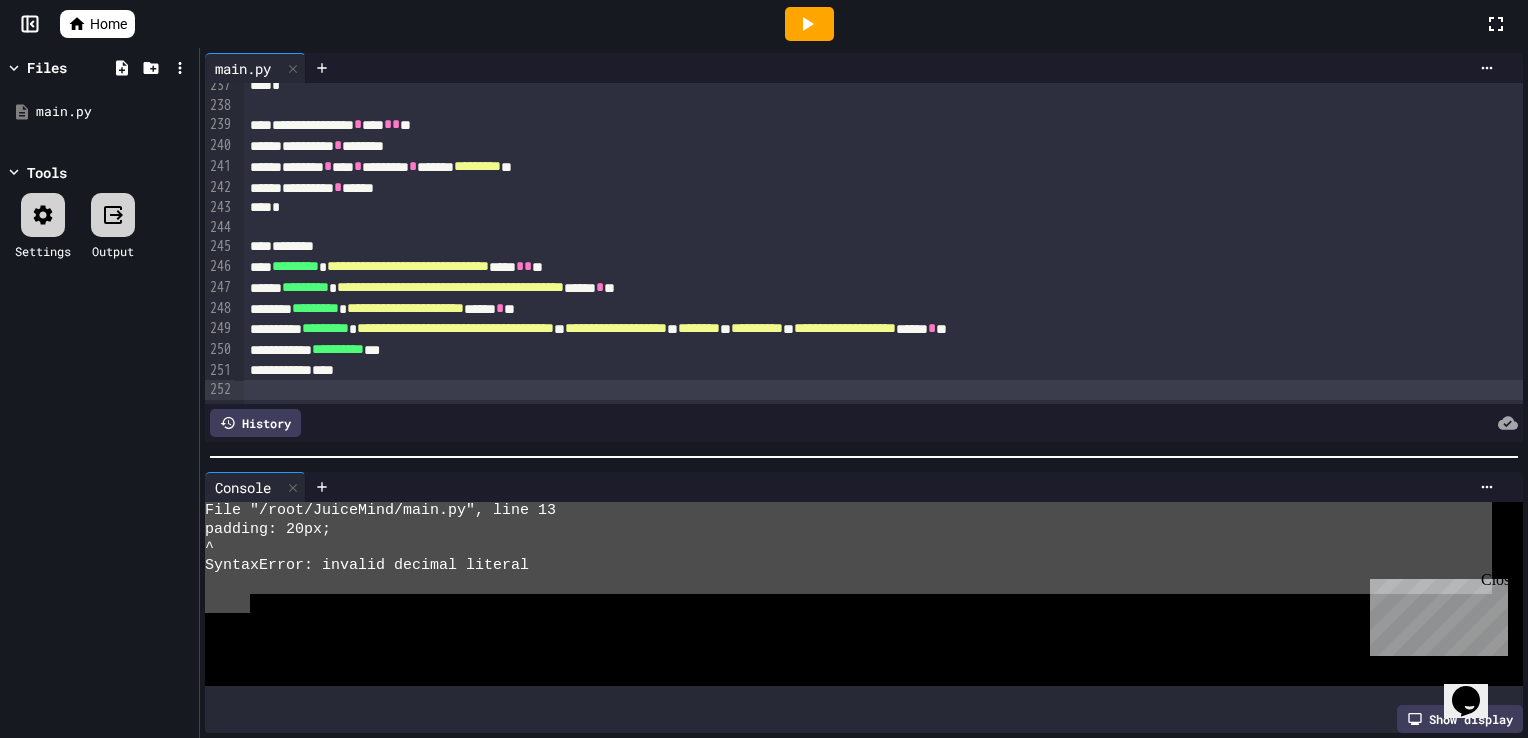 drag, startPoint x: 252, startPoint y: 586, endPoint x: 205, endPoint y: 503, distance: 95.38344 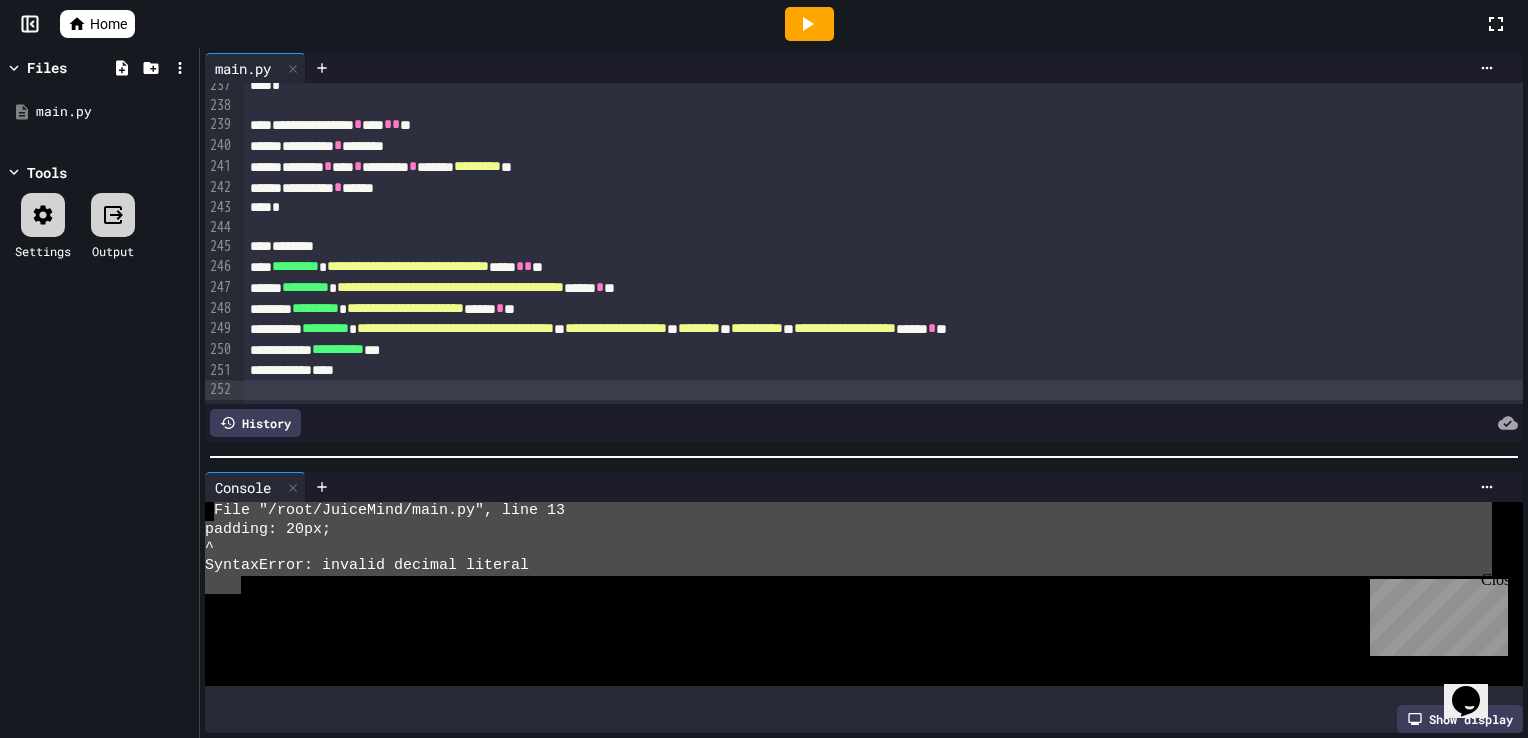 click on "File "/root/JuiceMind/main.py", line 13     padding: 20px;               ^ SyntaxError: invalid decimal literal" at bounding box center [848, 594] 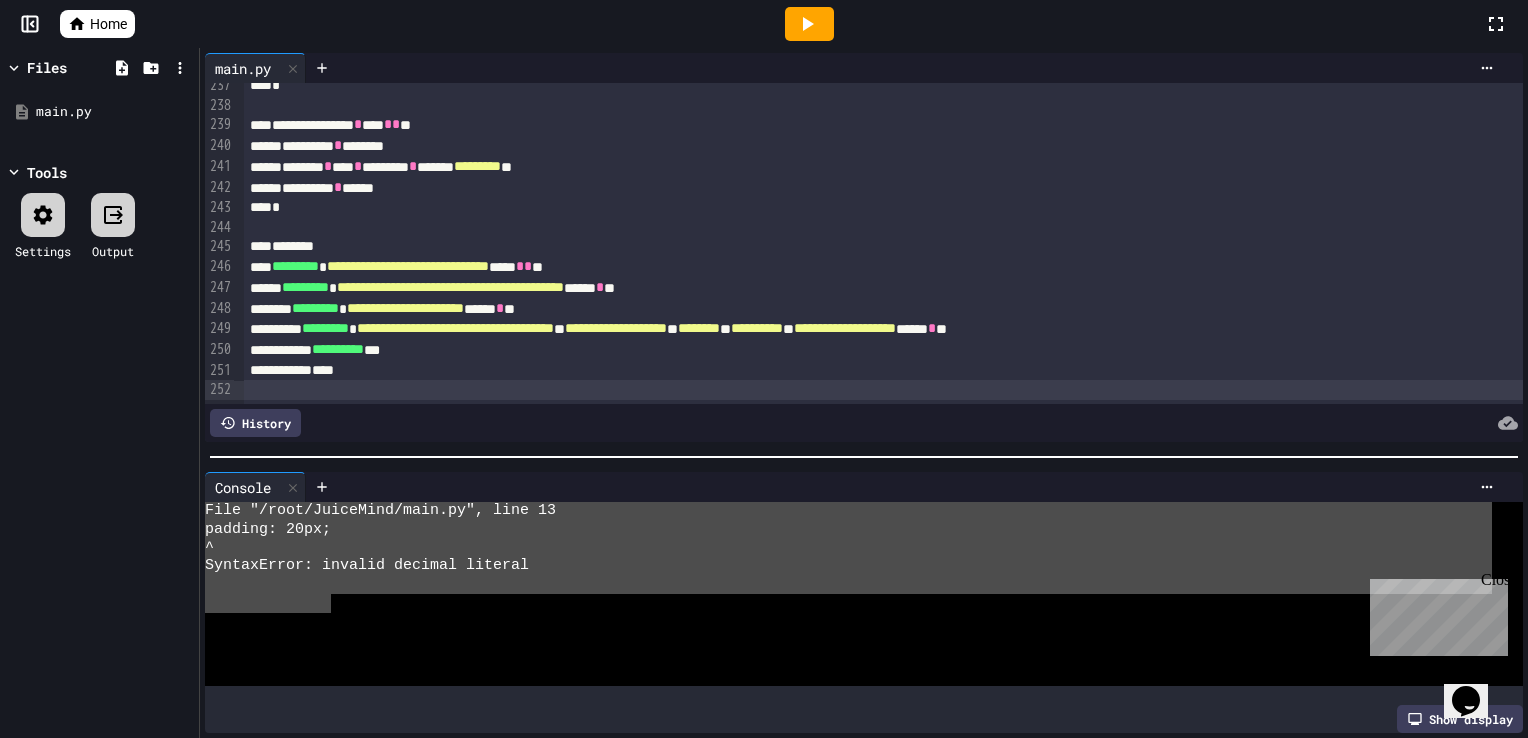 drag, startPoint x: 327, startPoint y: 595, endPoint x: 212, endPoint y: 486, distance: 158.44873 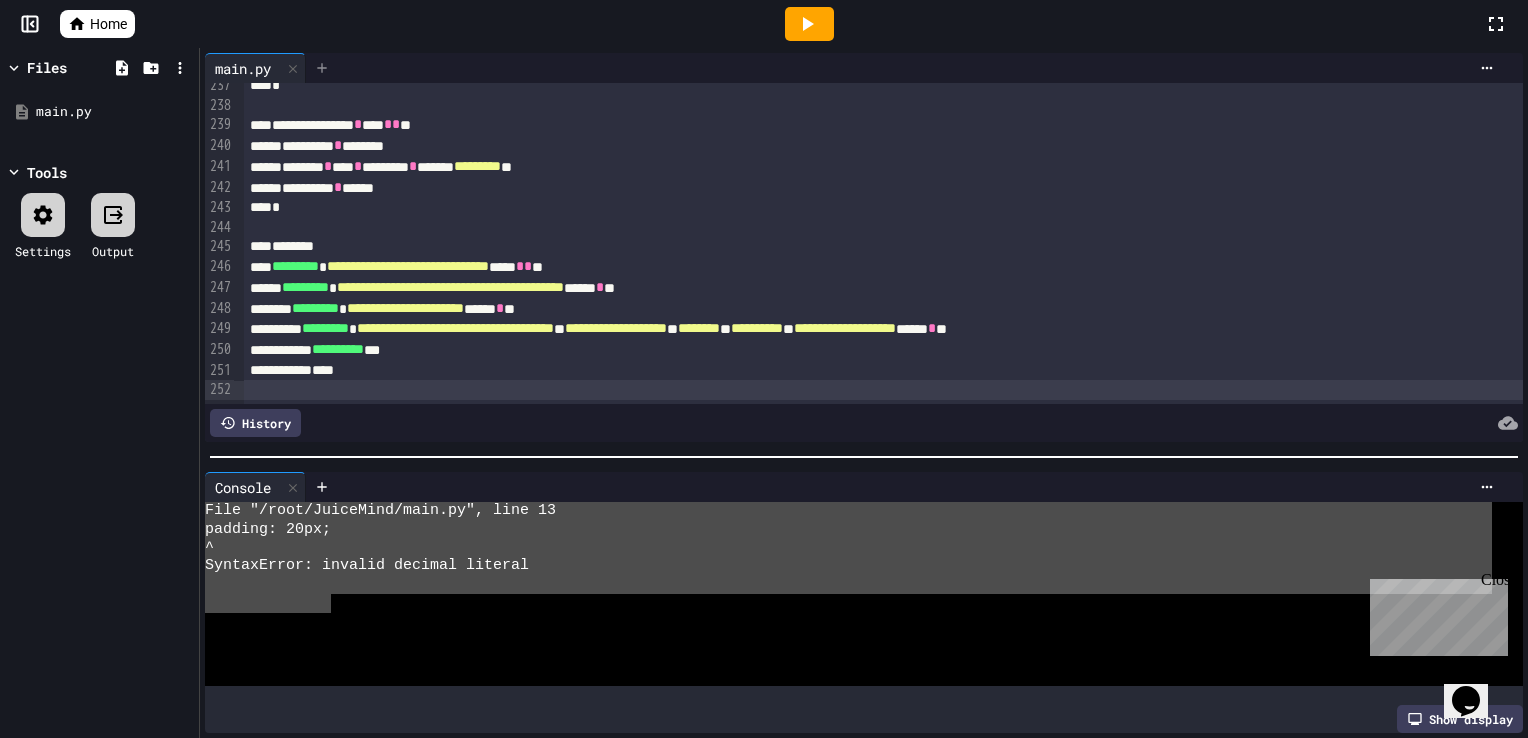 type 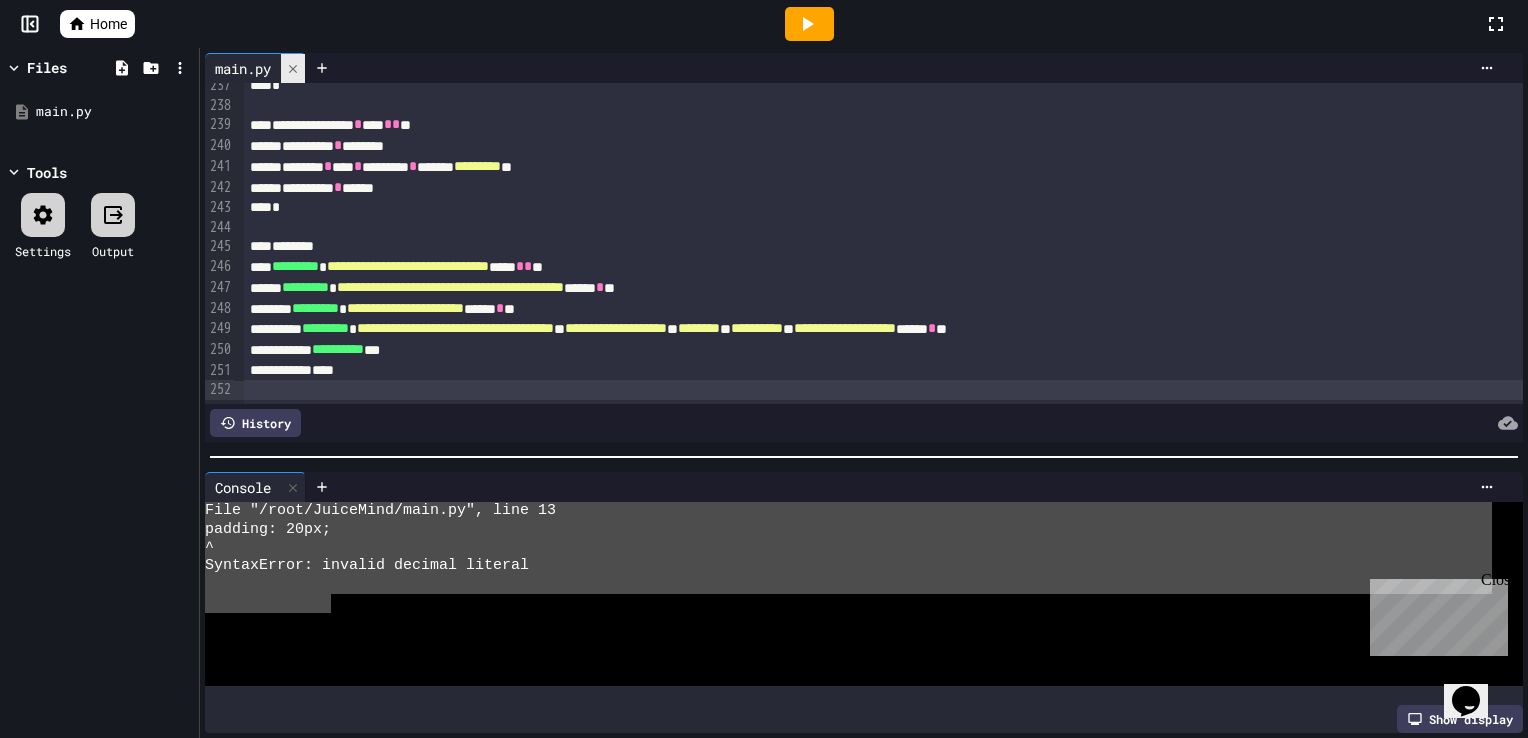 click 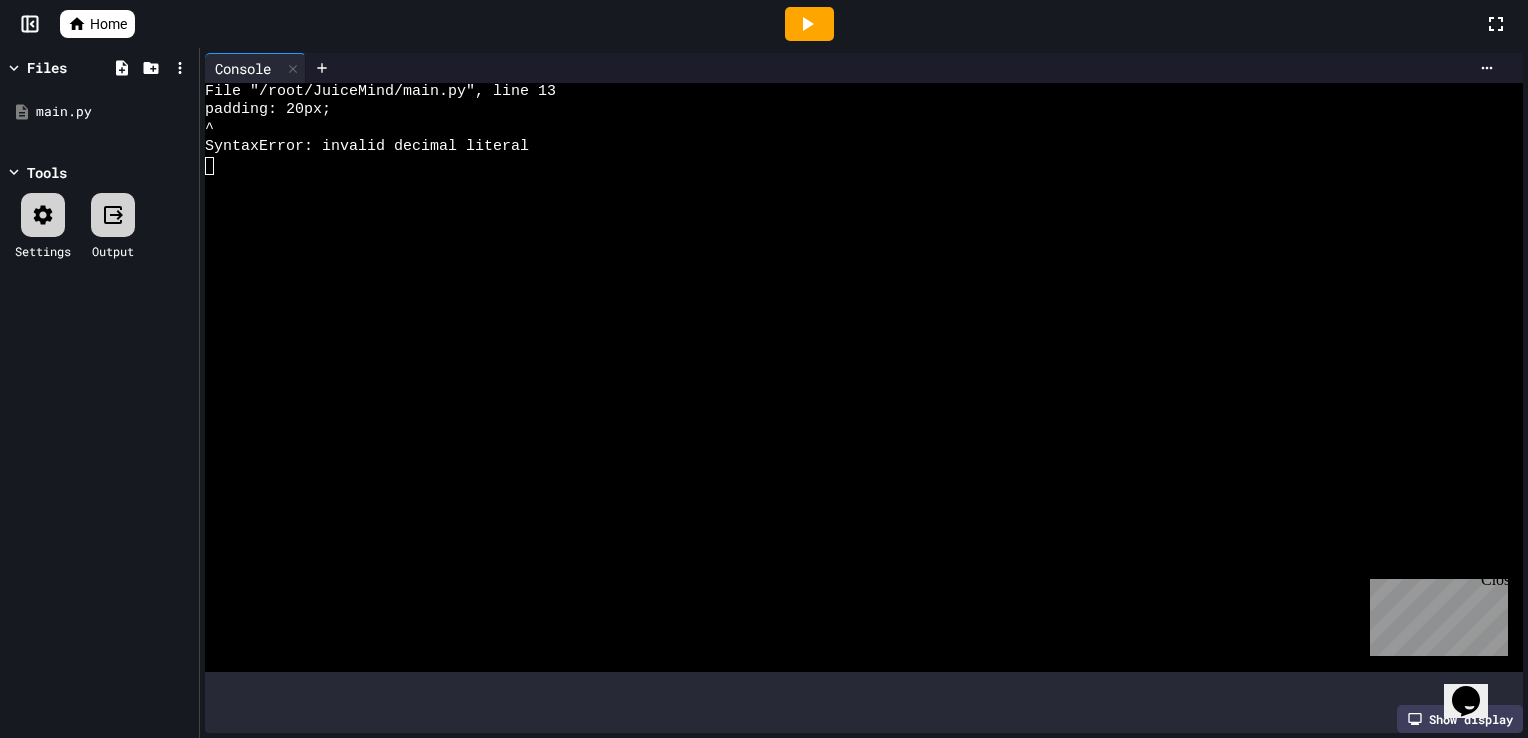 click on "Home" at bounding box center [97, 24] 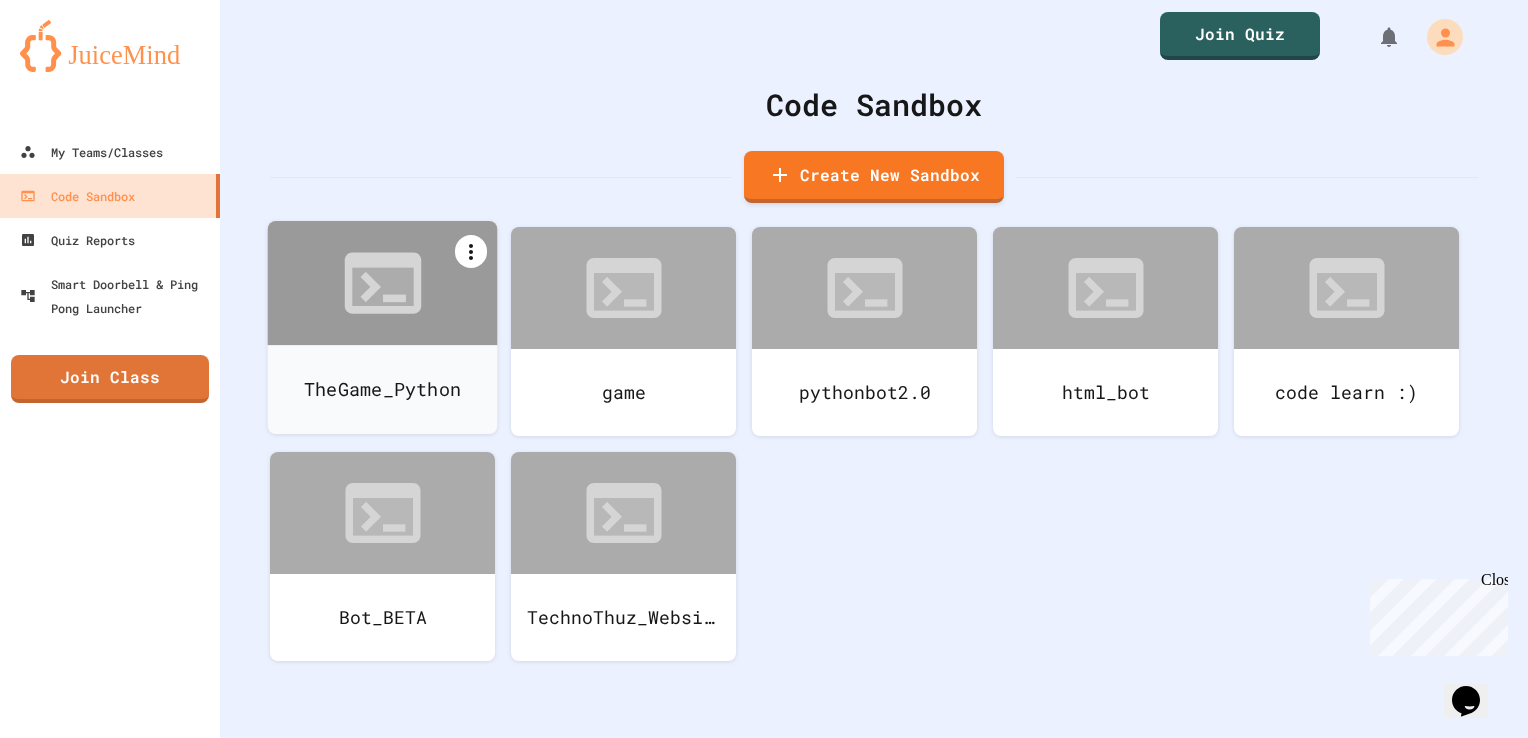 click 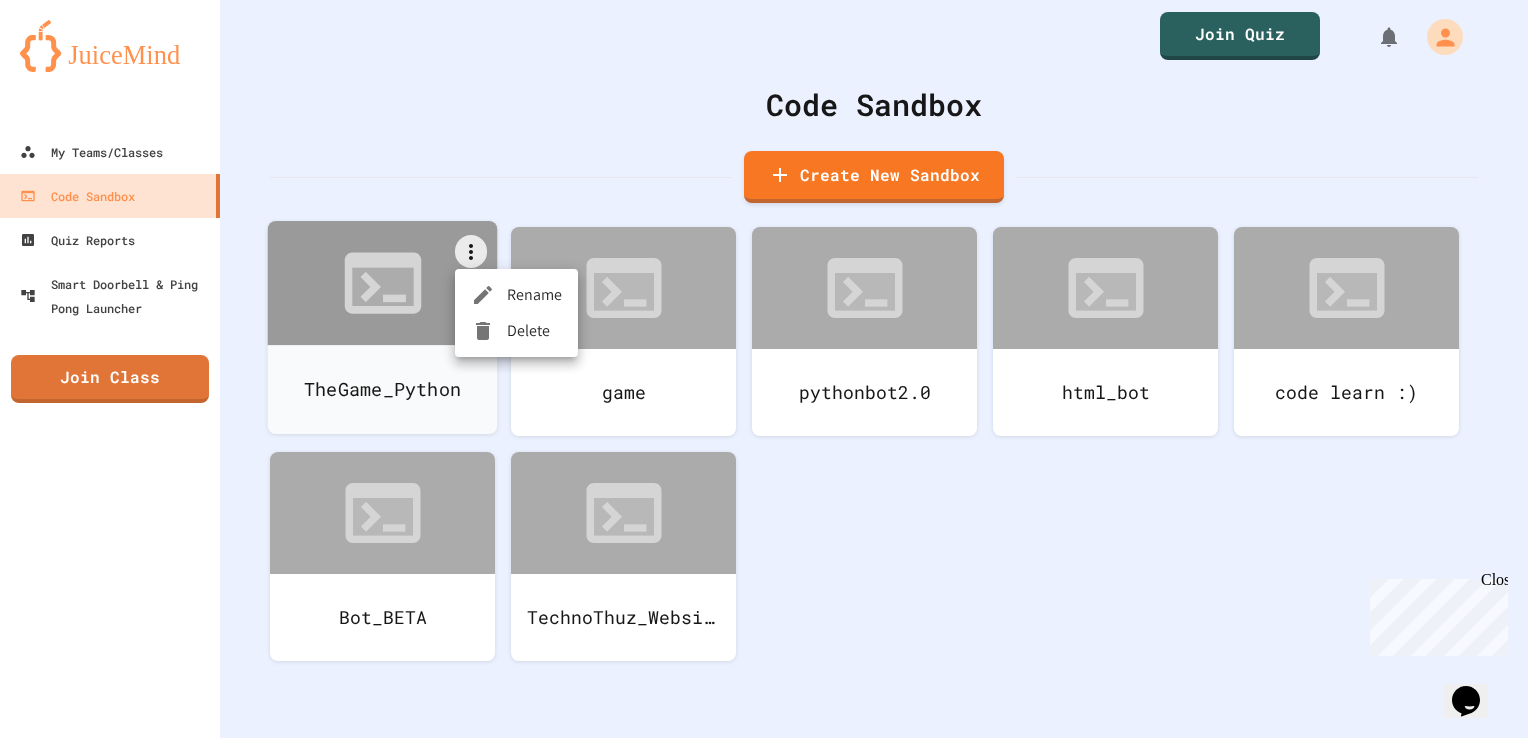 click on "Delete" at bounding box center [516, 331] 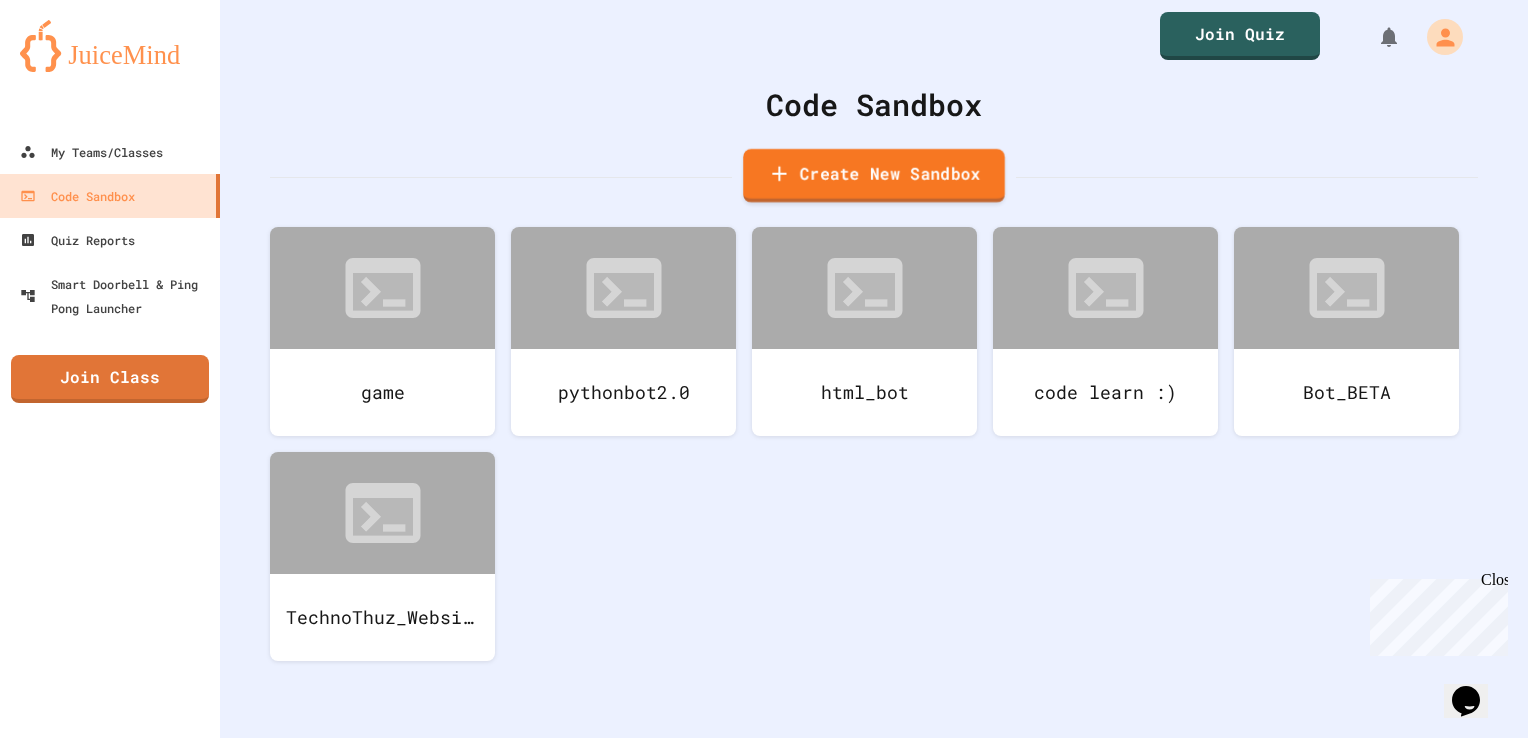 click on "Create New Sandbox" at bounding box center [874, 176] 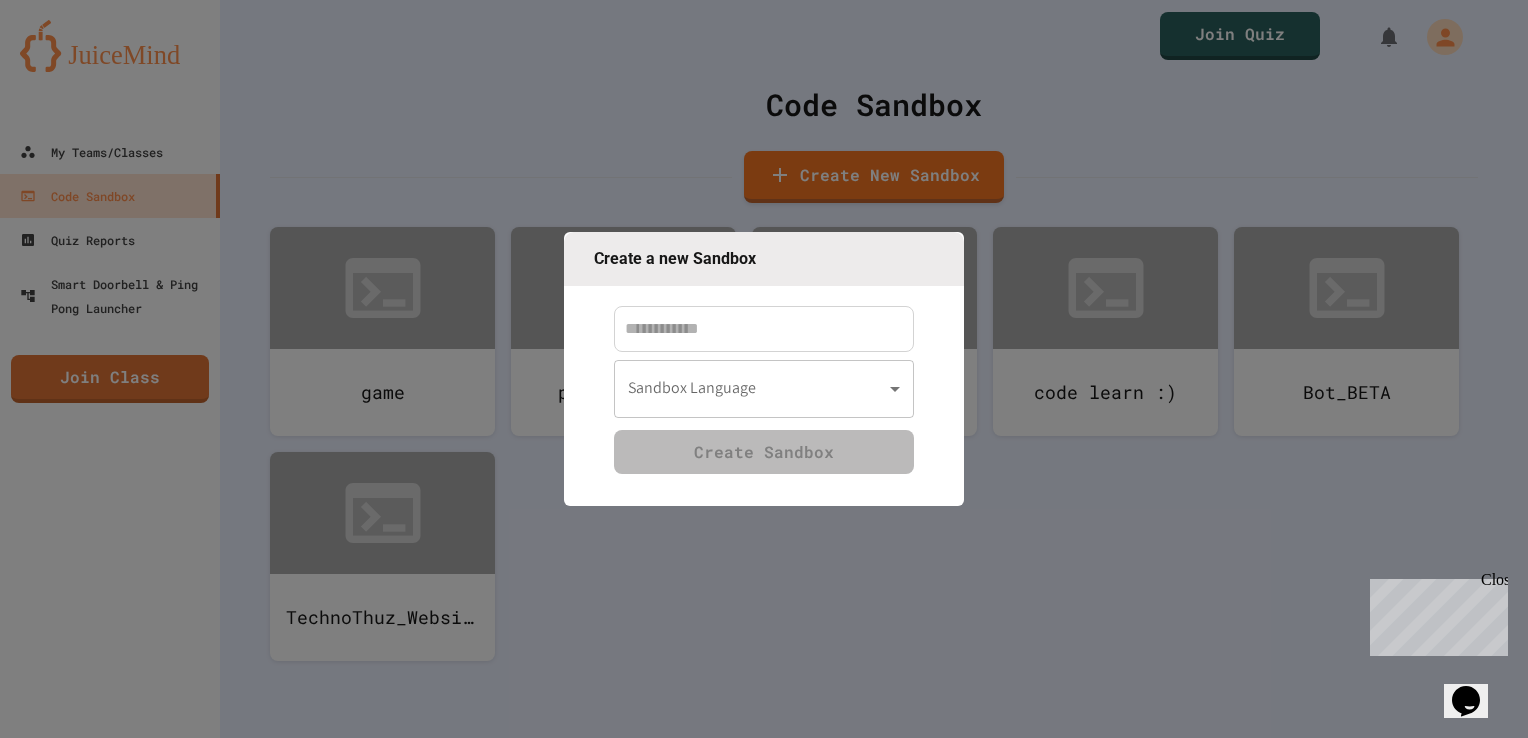 click at bounding box center (764, 329) 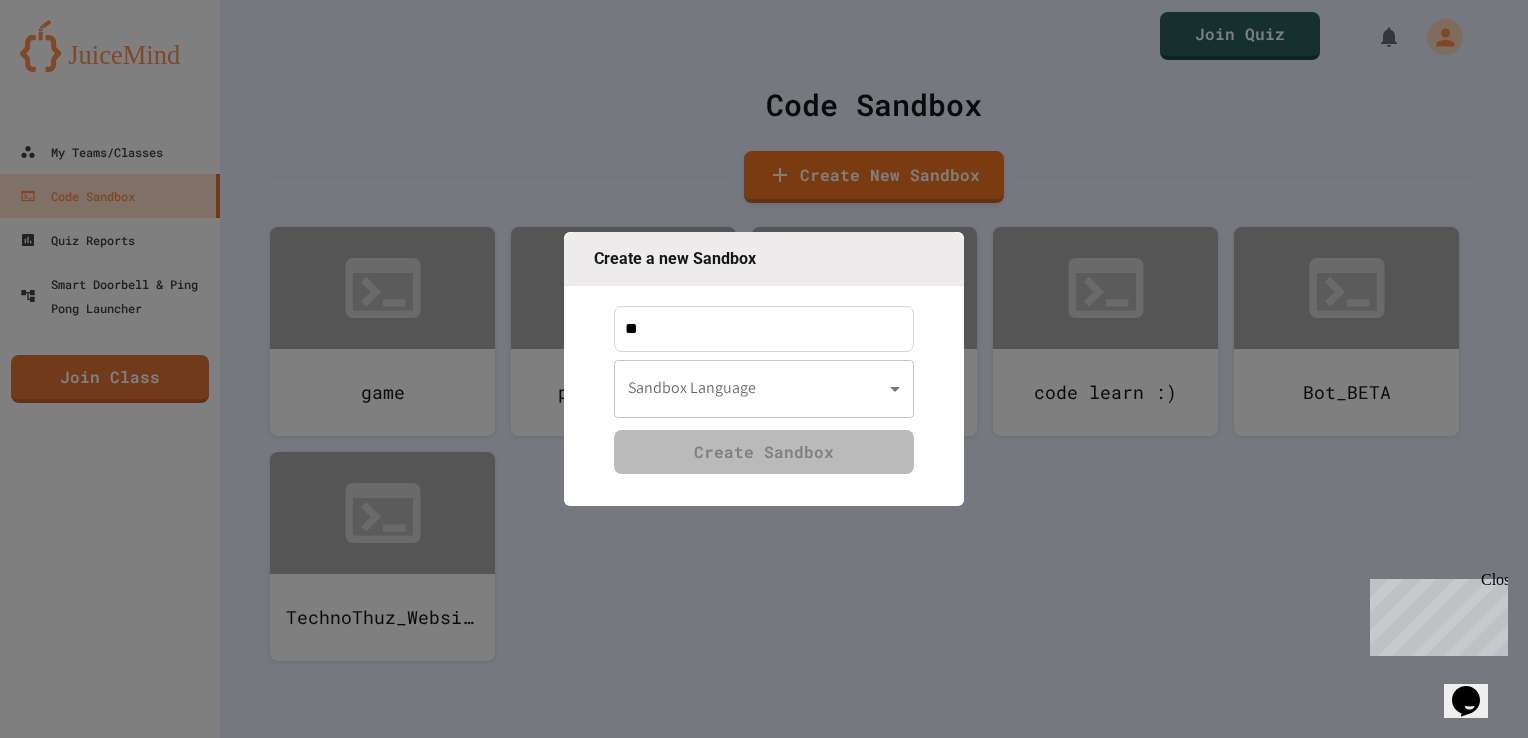 type on "*" 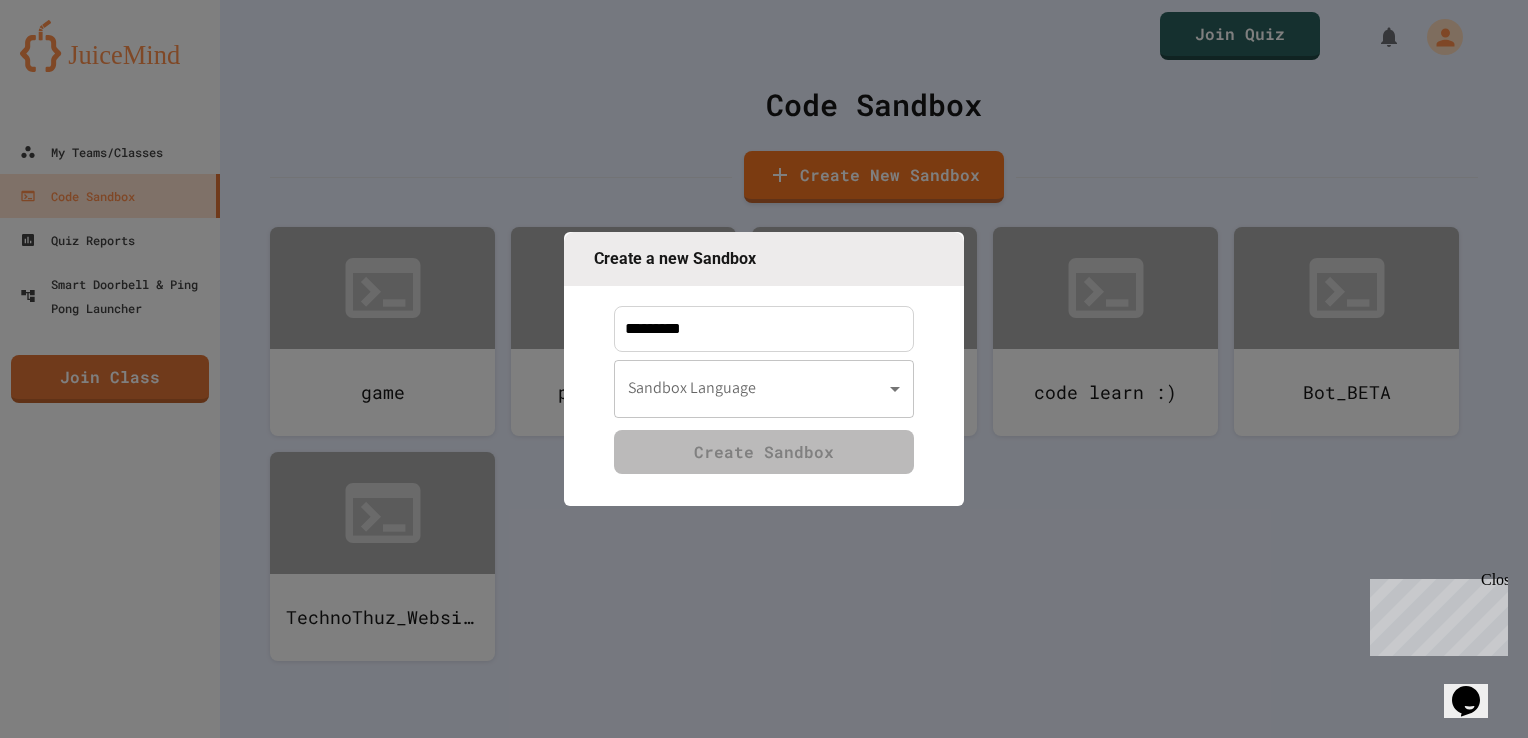 type on "*********" 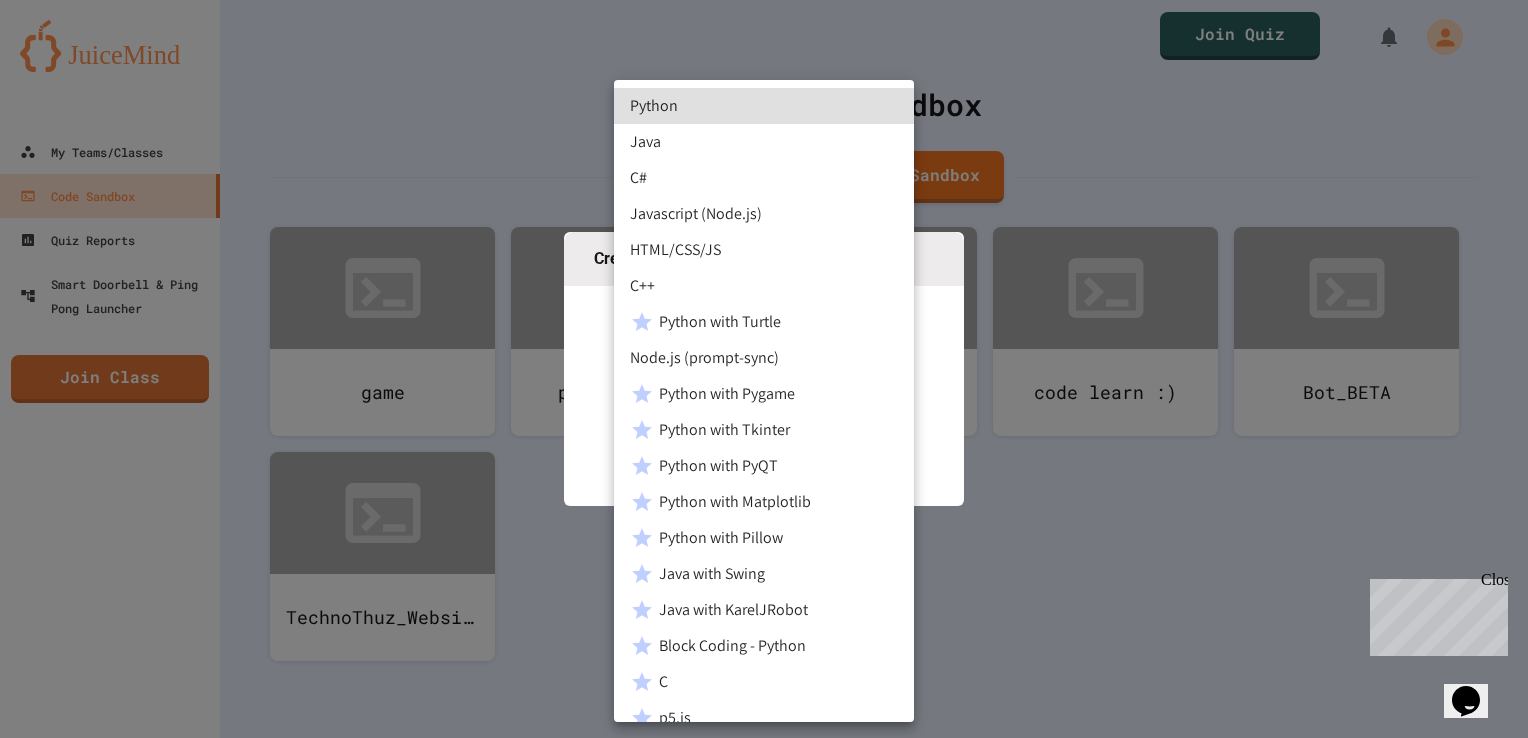 click on "HTML/CSS/JS" at bounding box center [764, 250] 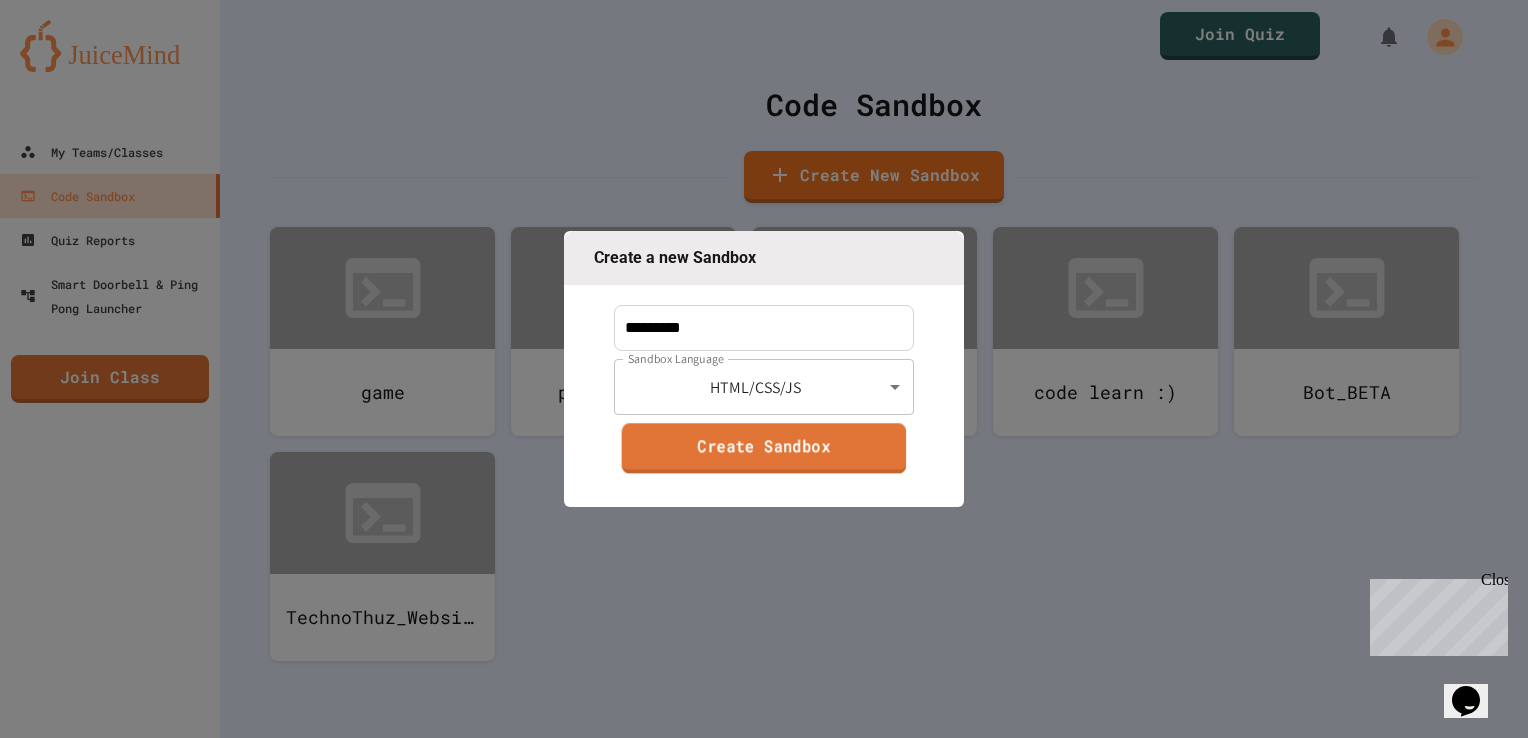 click on "Create Sandbox" at bounding box center (764, 448) 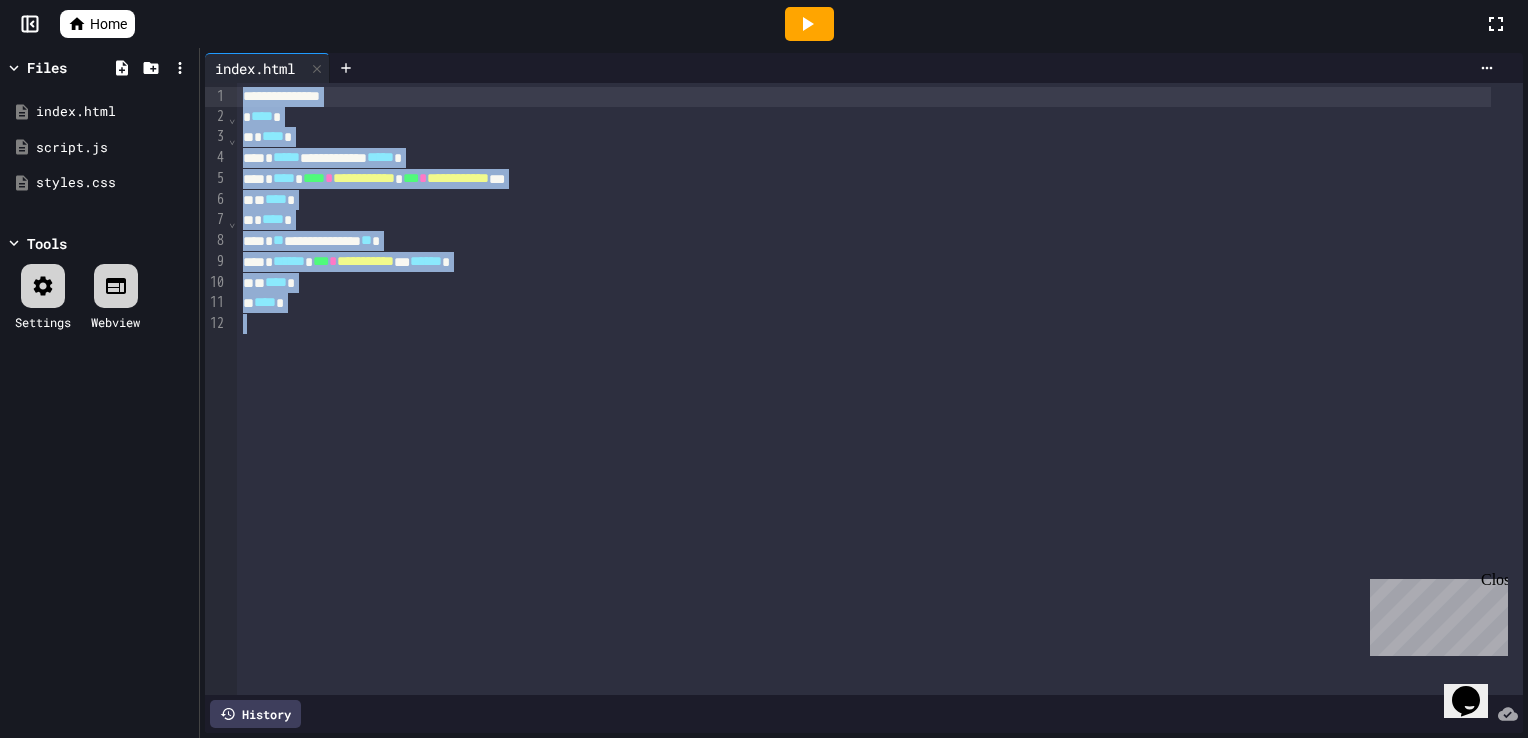 drag, startPoint x: 314, startPoint y: 413, endPoint x: 185, endPoint y: 92, distance: 345.95087 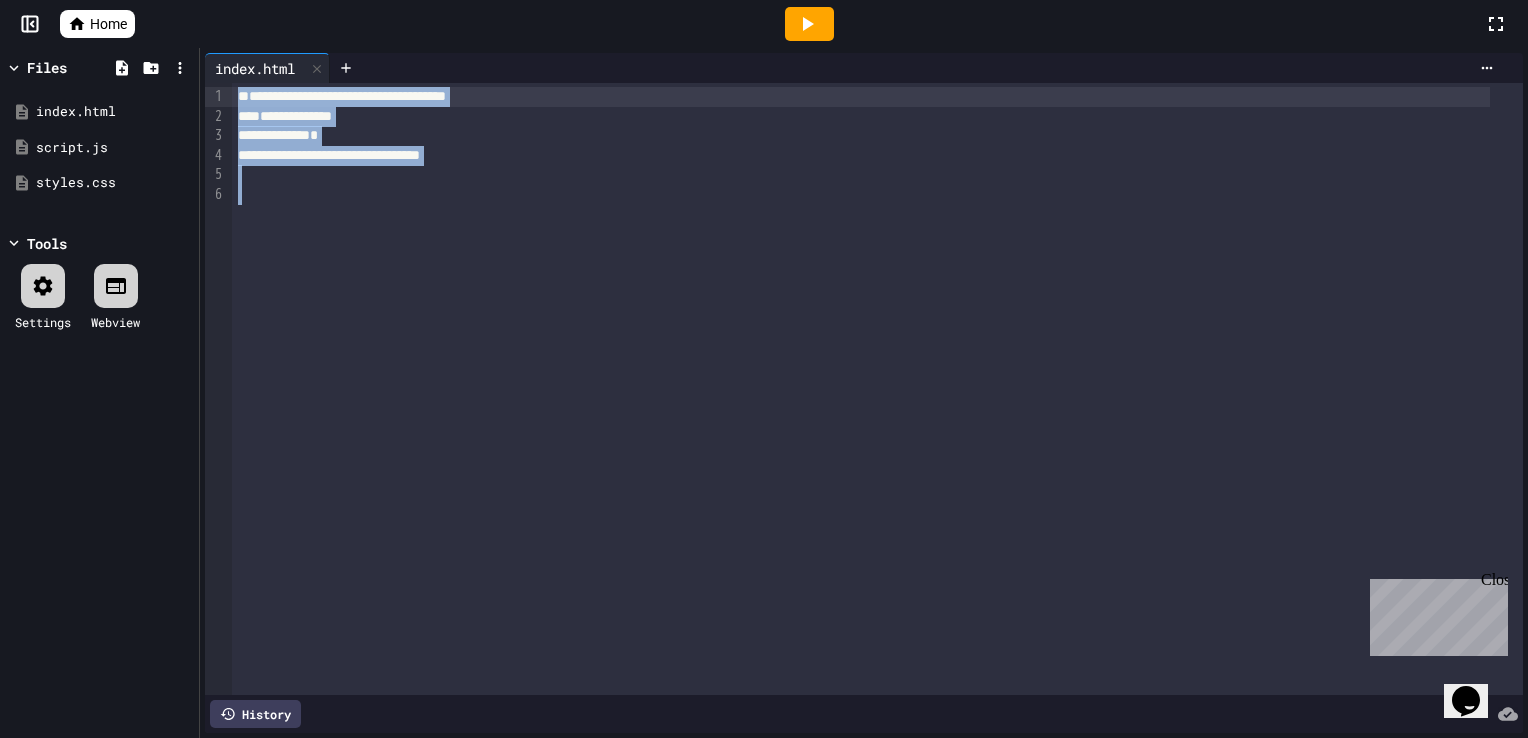 drag, startPoint x: 277, startPoint y: 227, endPoint x: 226, endPoint y: 74, distance: 161.27615 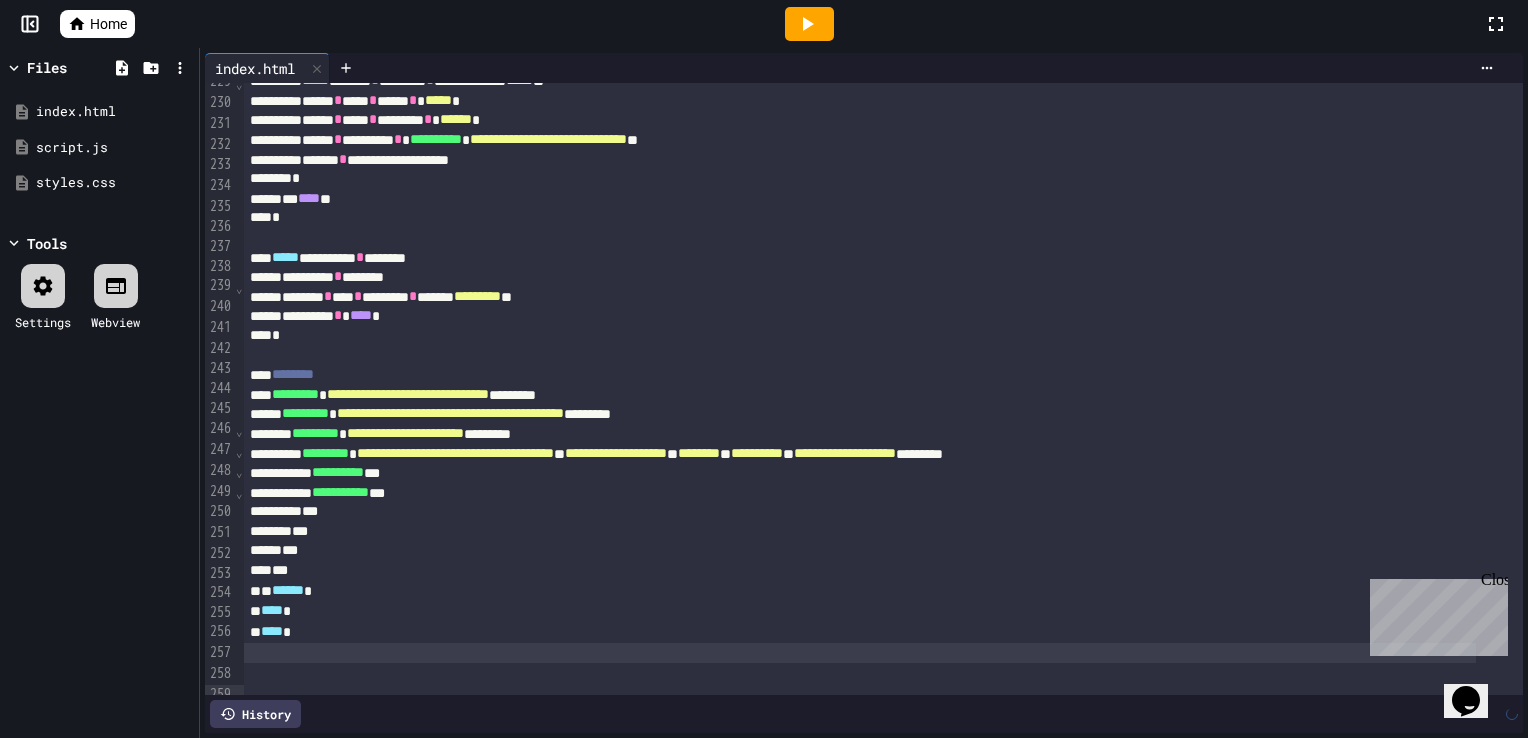 scroll, scrollTop: 4546, scrollLeft: 0, axis: vertical 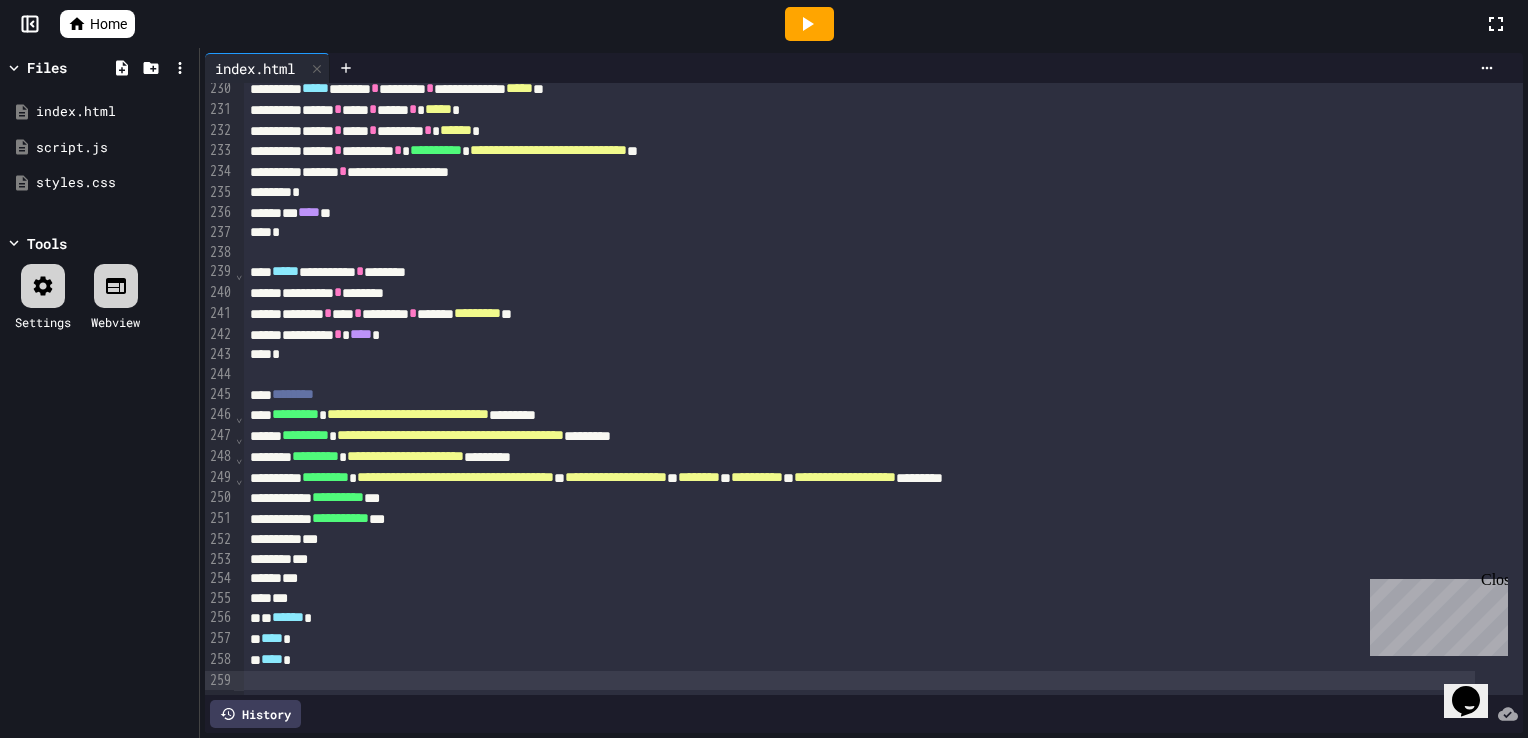 click at bounding box center (809, 24) 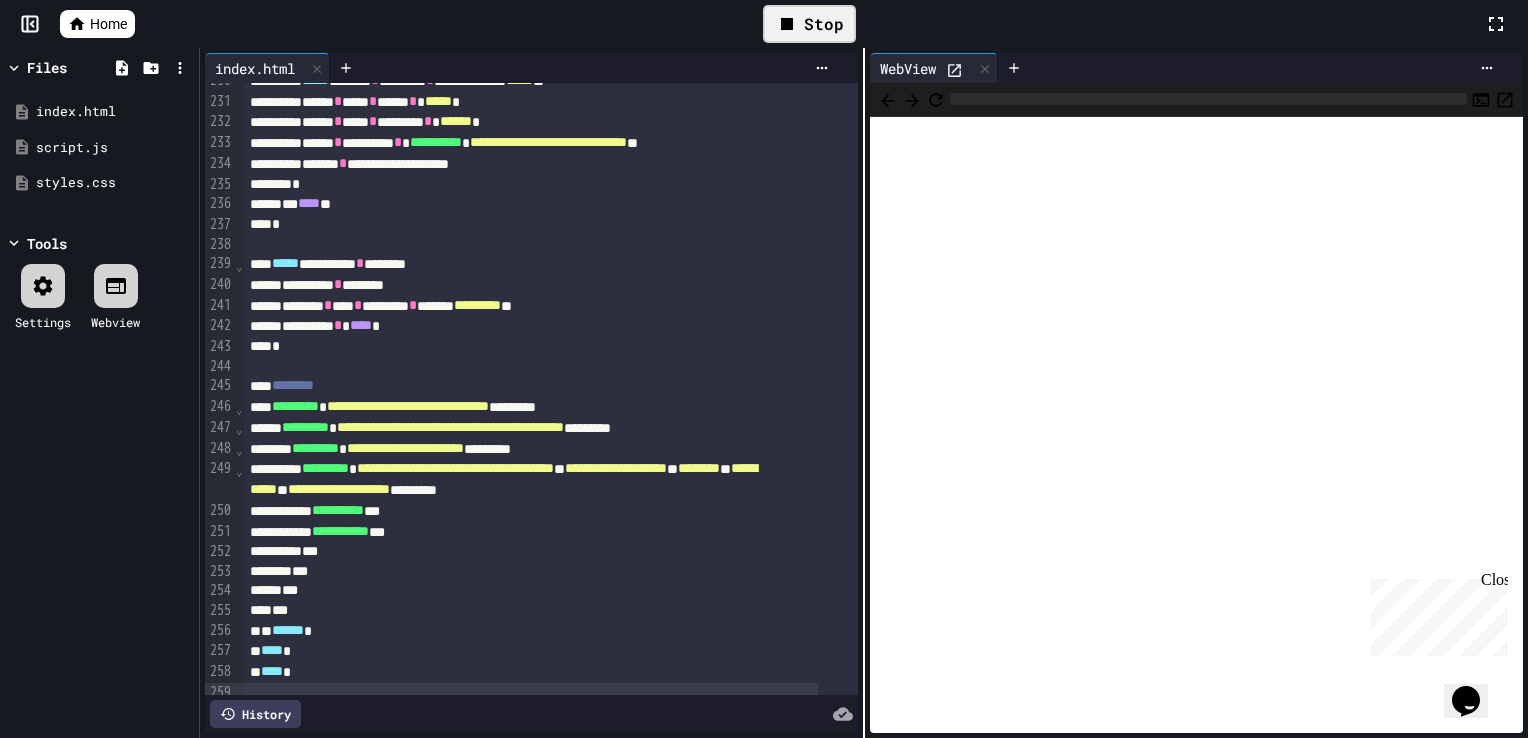 scroll, scrollTop: 4586, scrollLeft: 0, axis: vertical 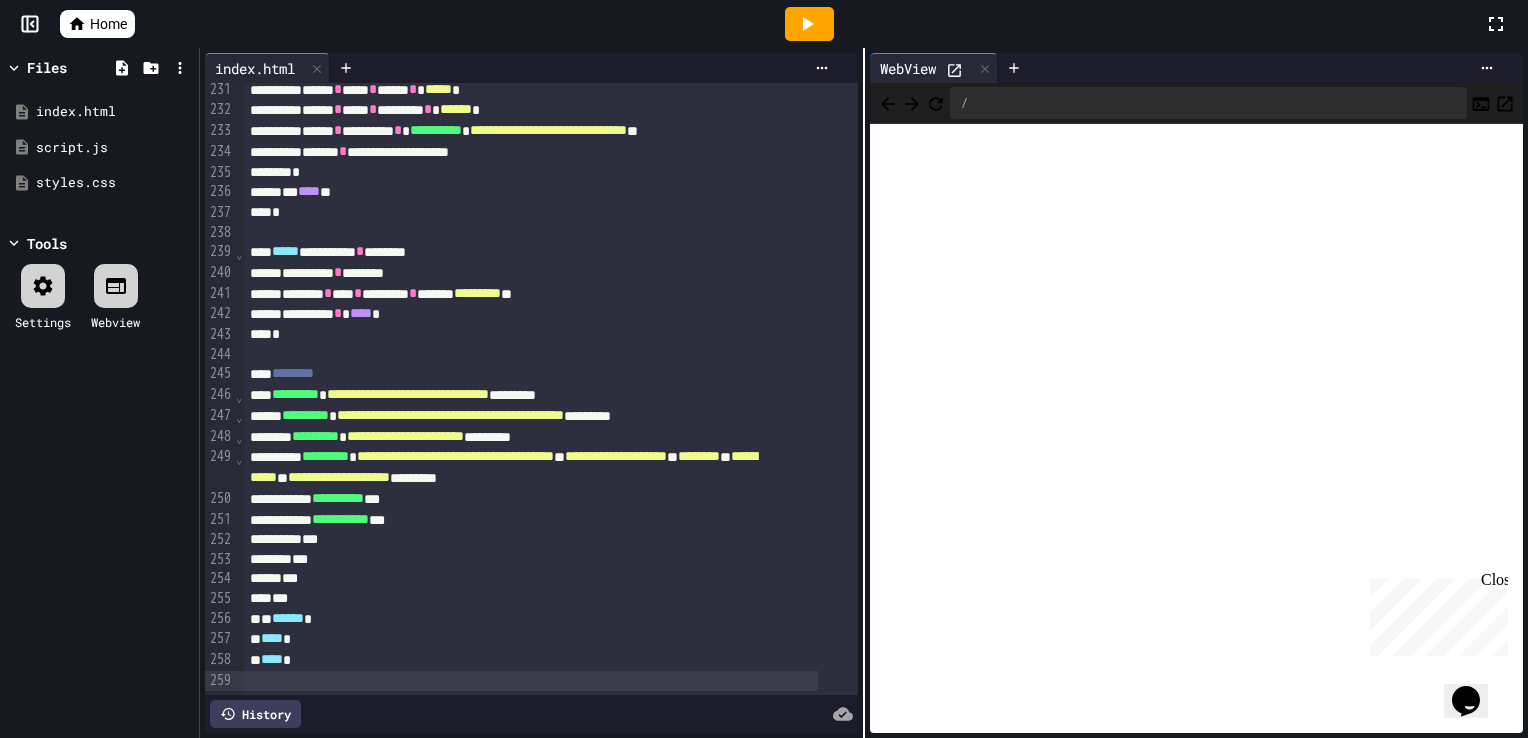 click 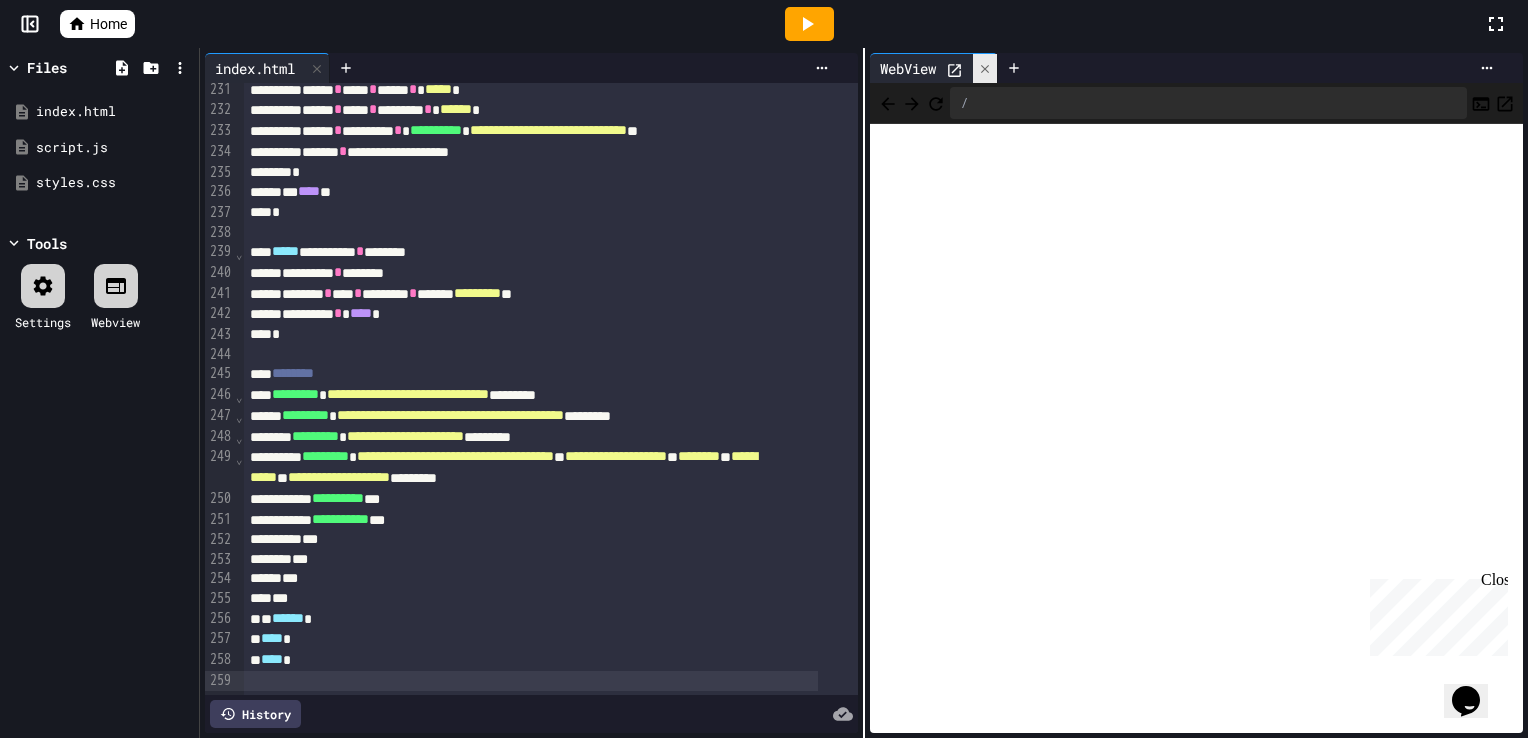 click 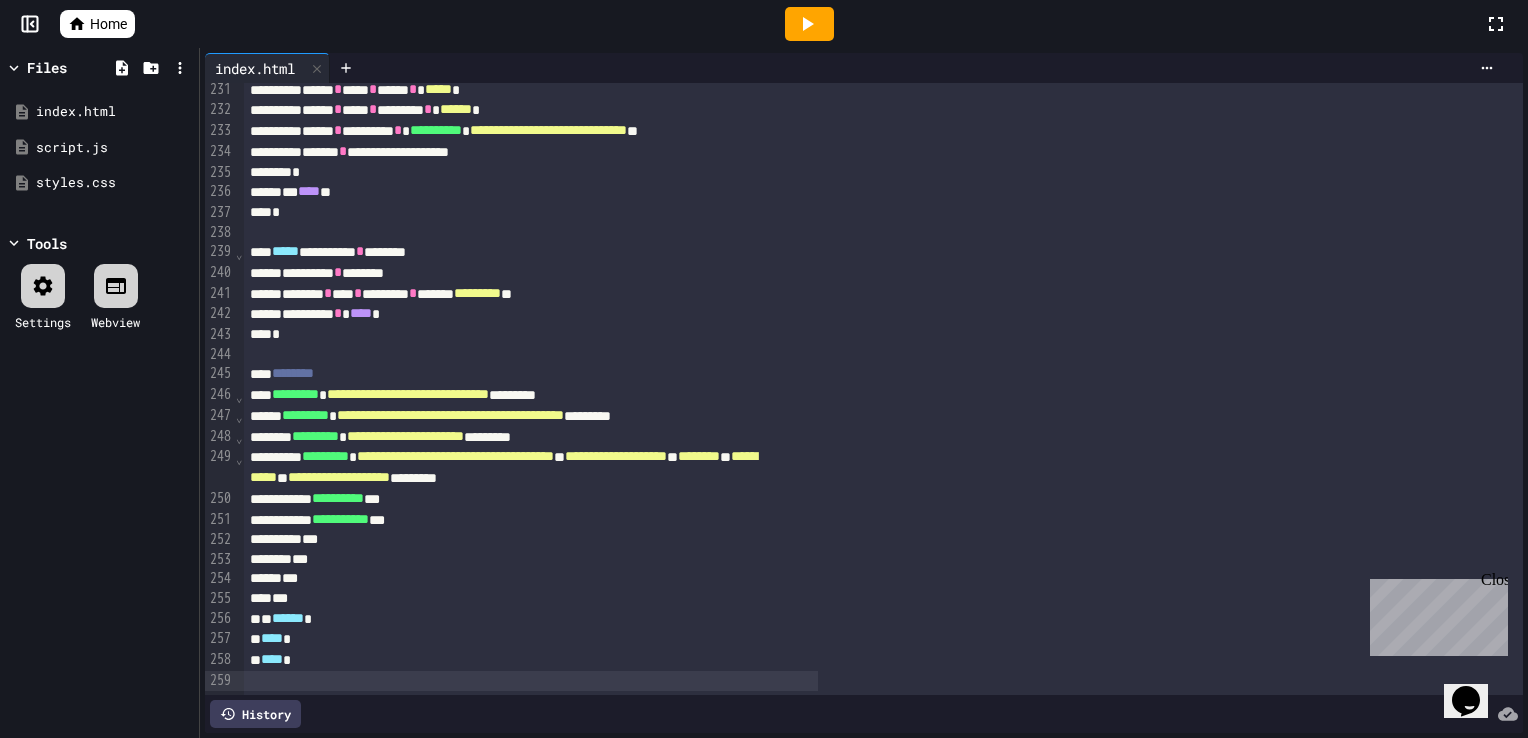 scroll, scrollTop: 4546, scrollLeft: 0, axis: vertical 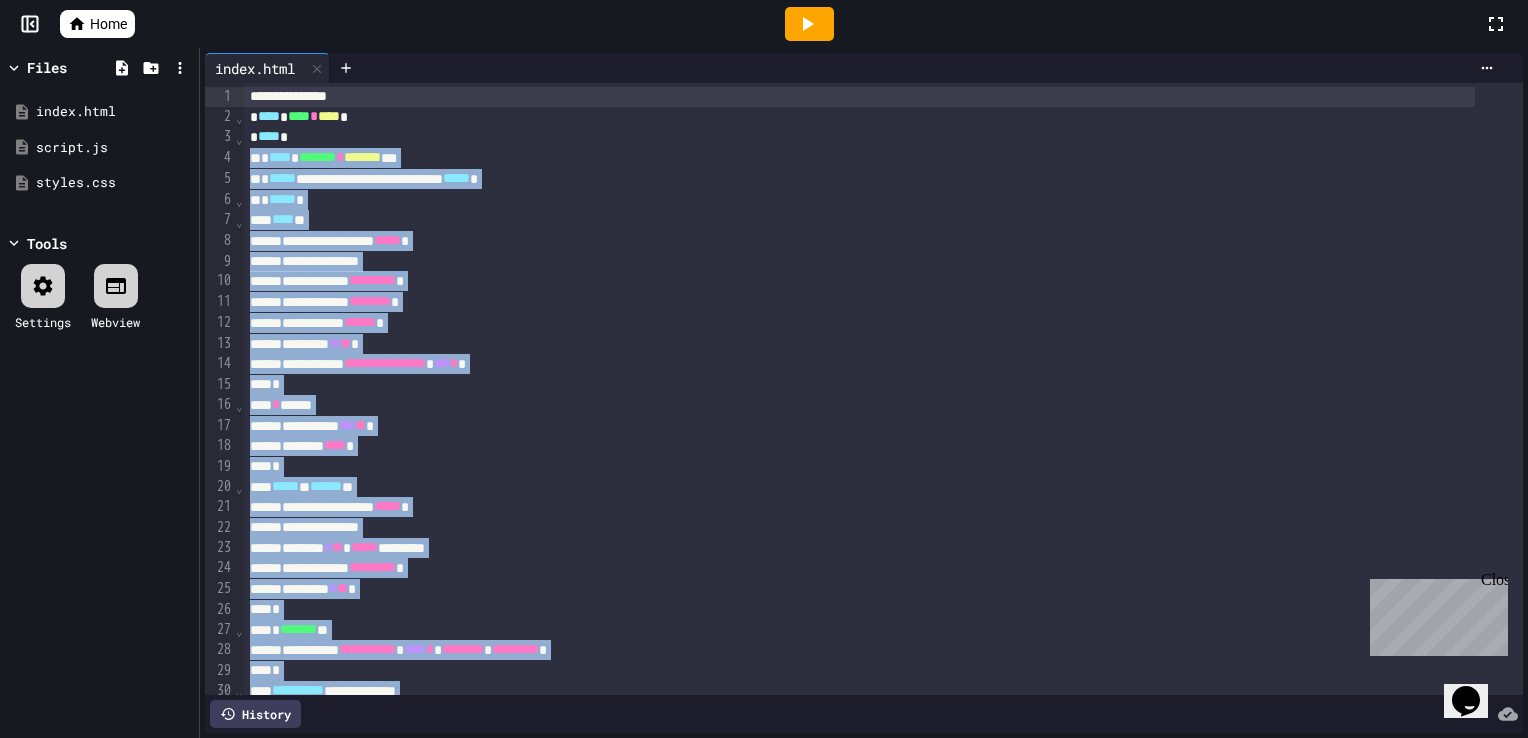 drag, startPoint x: 299, startPoint y: 653, endPoint x: 248, endPoint y: -74, distance: 728.7867 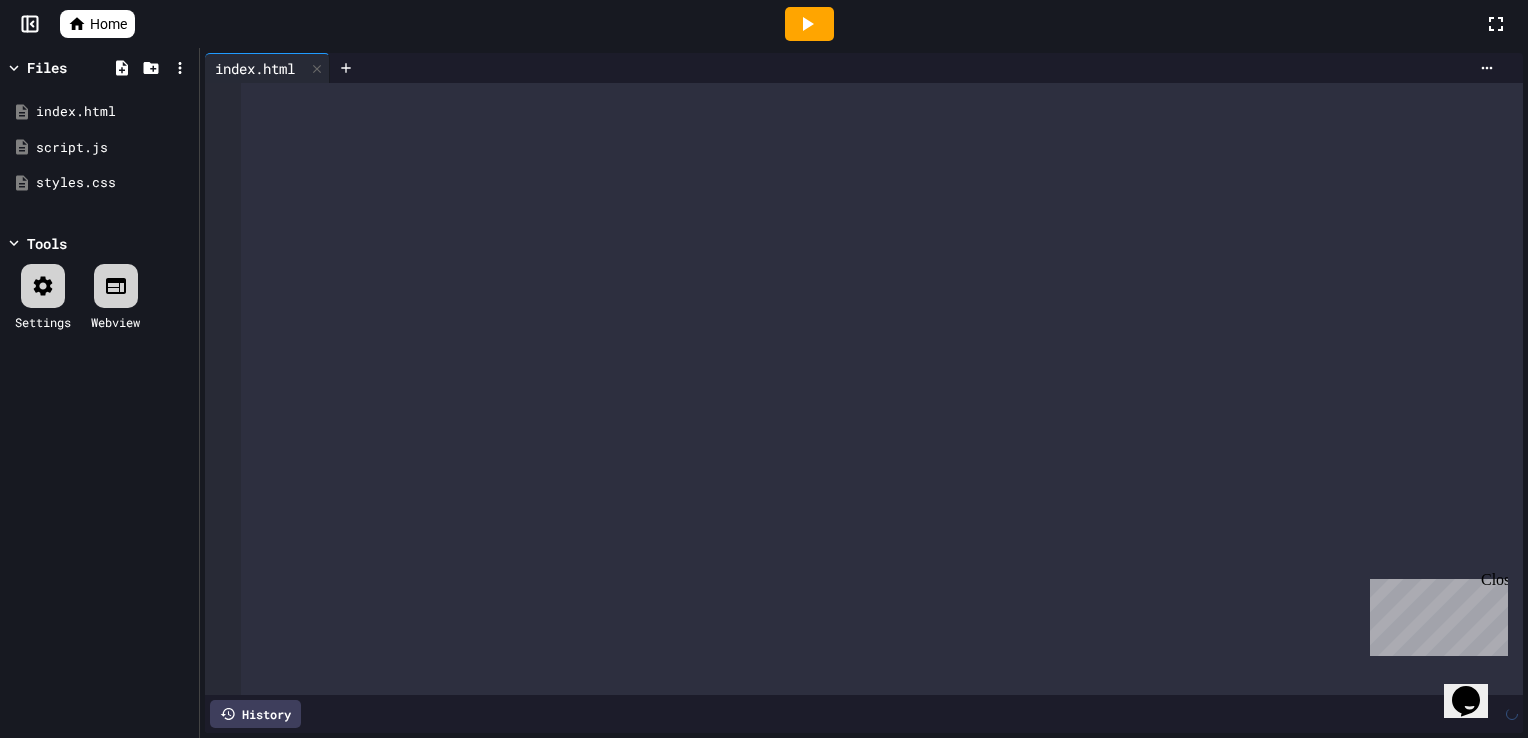 scroll, scrollTop: 5330, scrollLeft: 0, axis: vertical 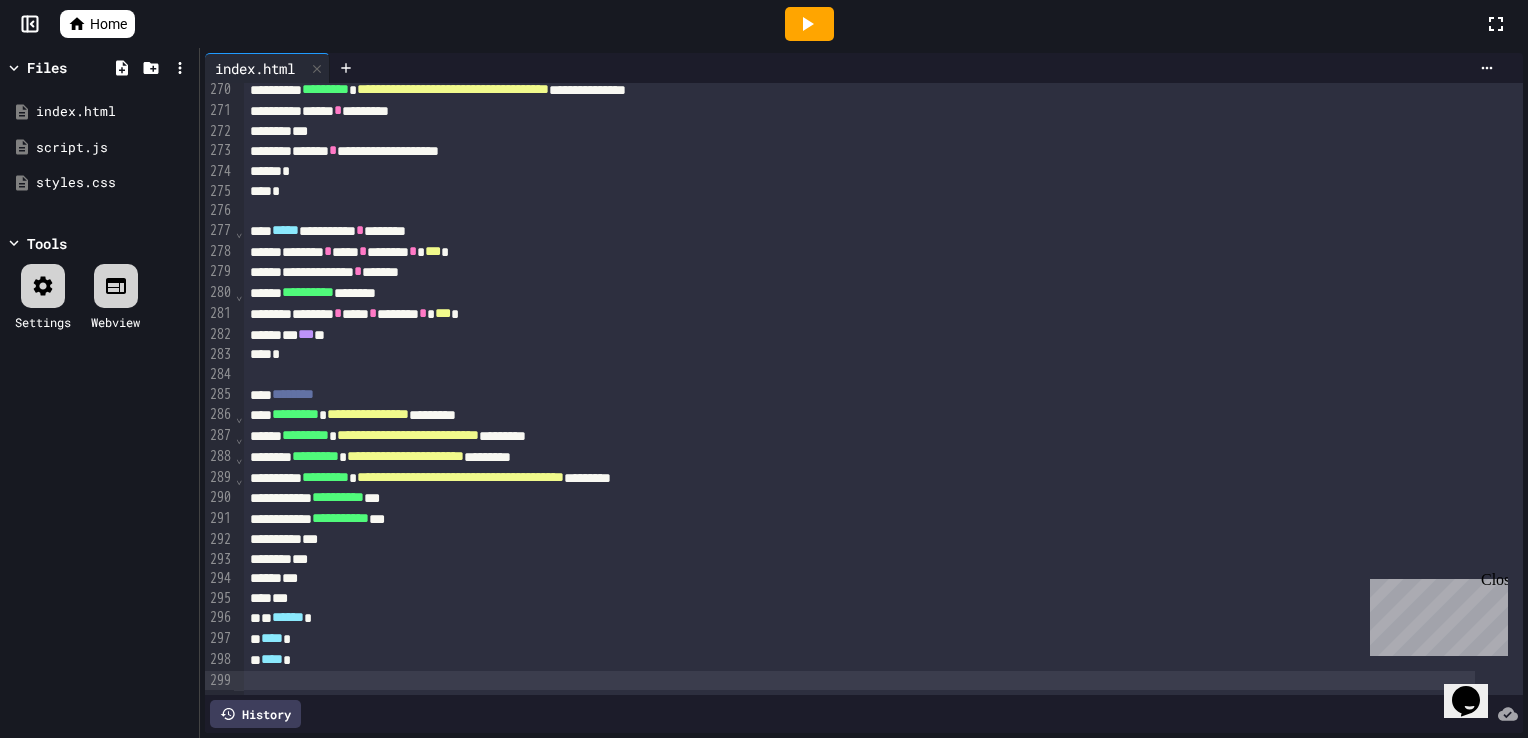 click 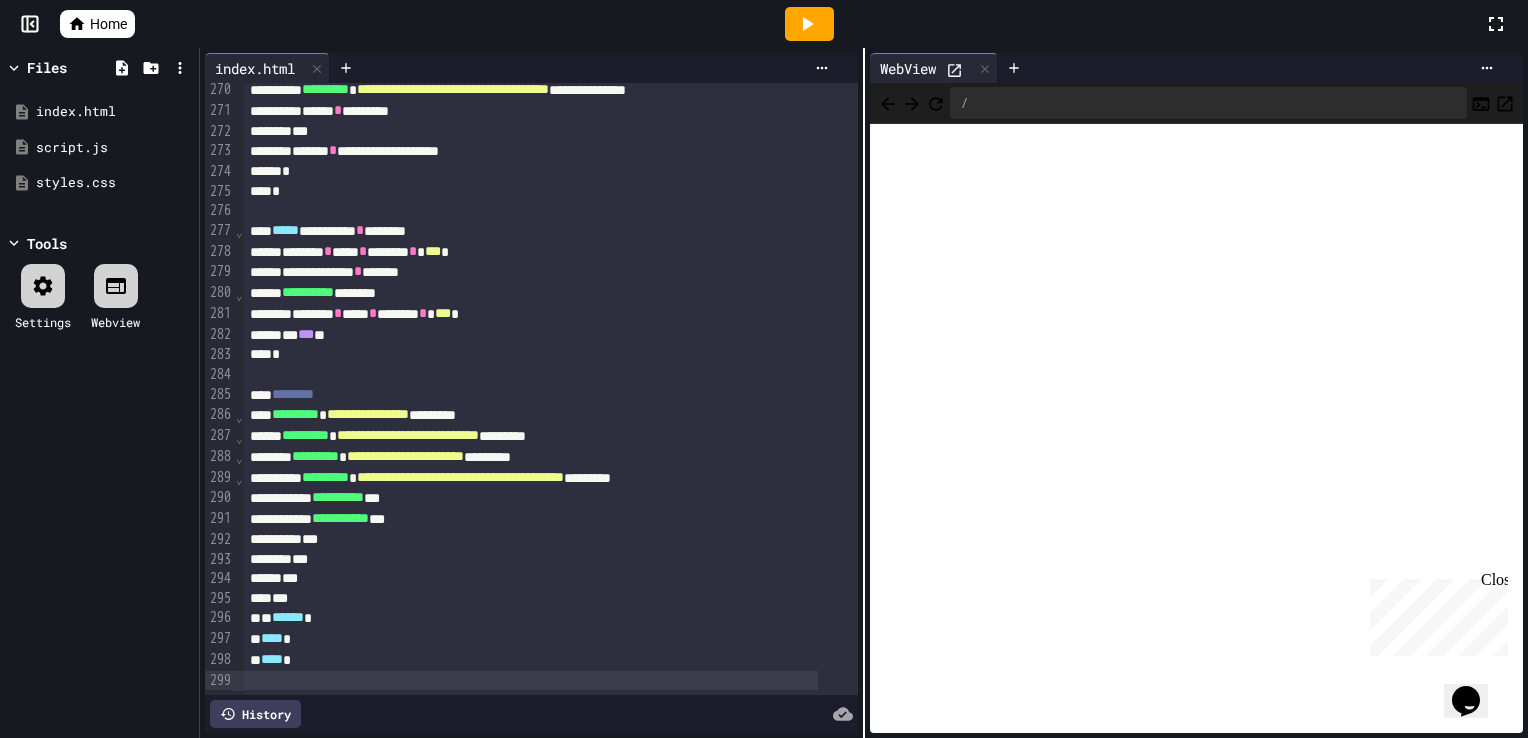 click 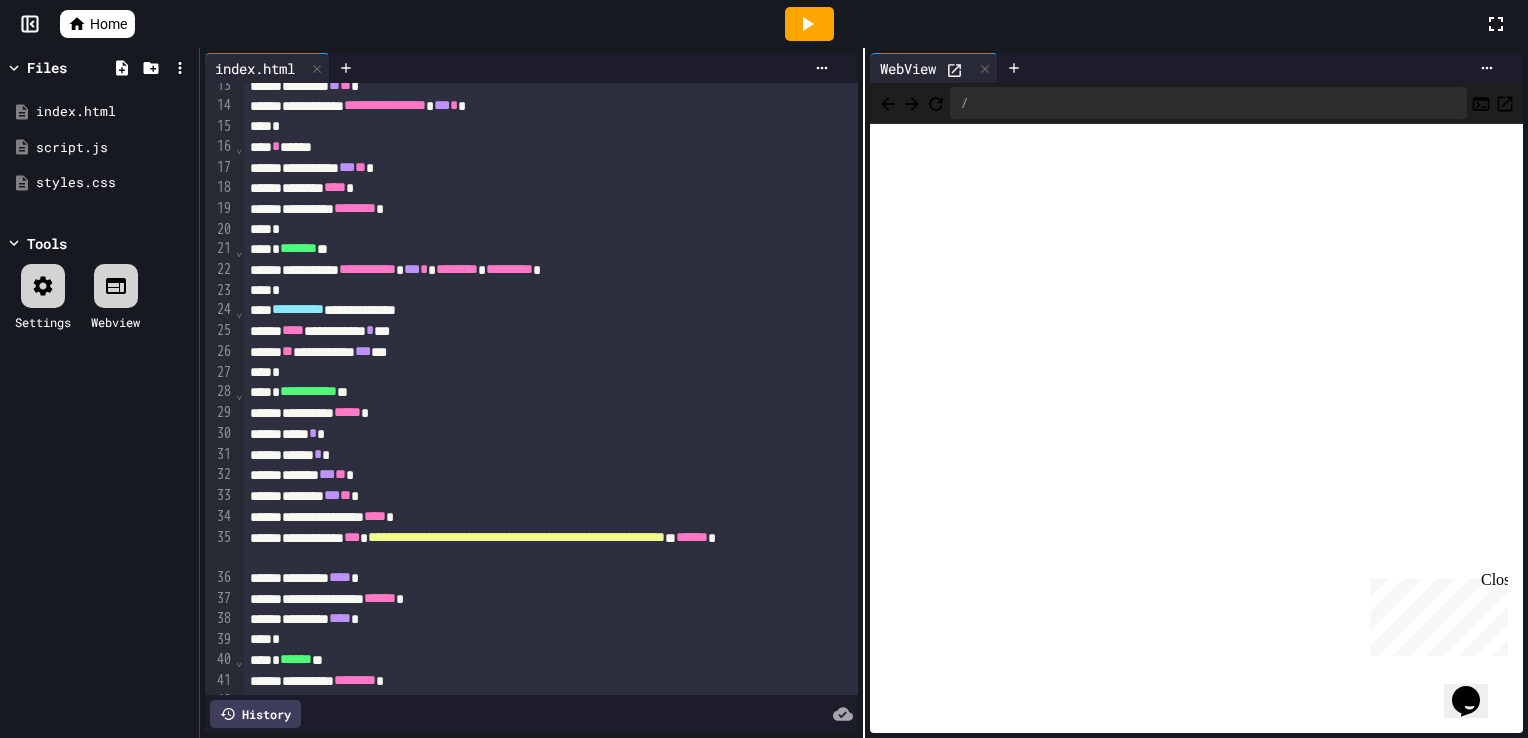scroll, scrollTop: 0, scrollLeft: 0, axis: both 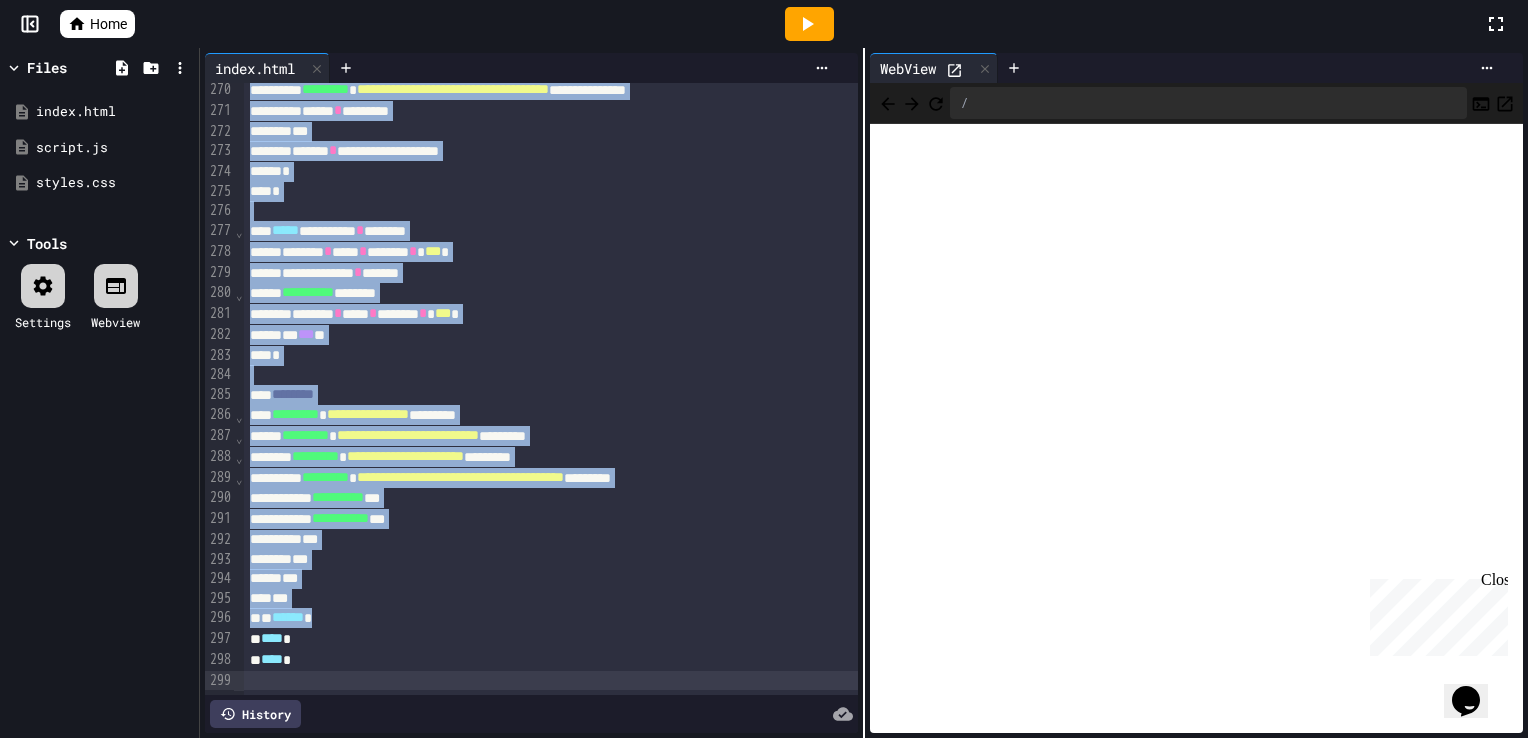 drag, startPoint x: 248, startPoint y: 101, endPoint x: 402, endPoint y: 789, distance: 705.02484 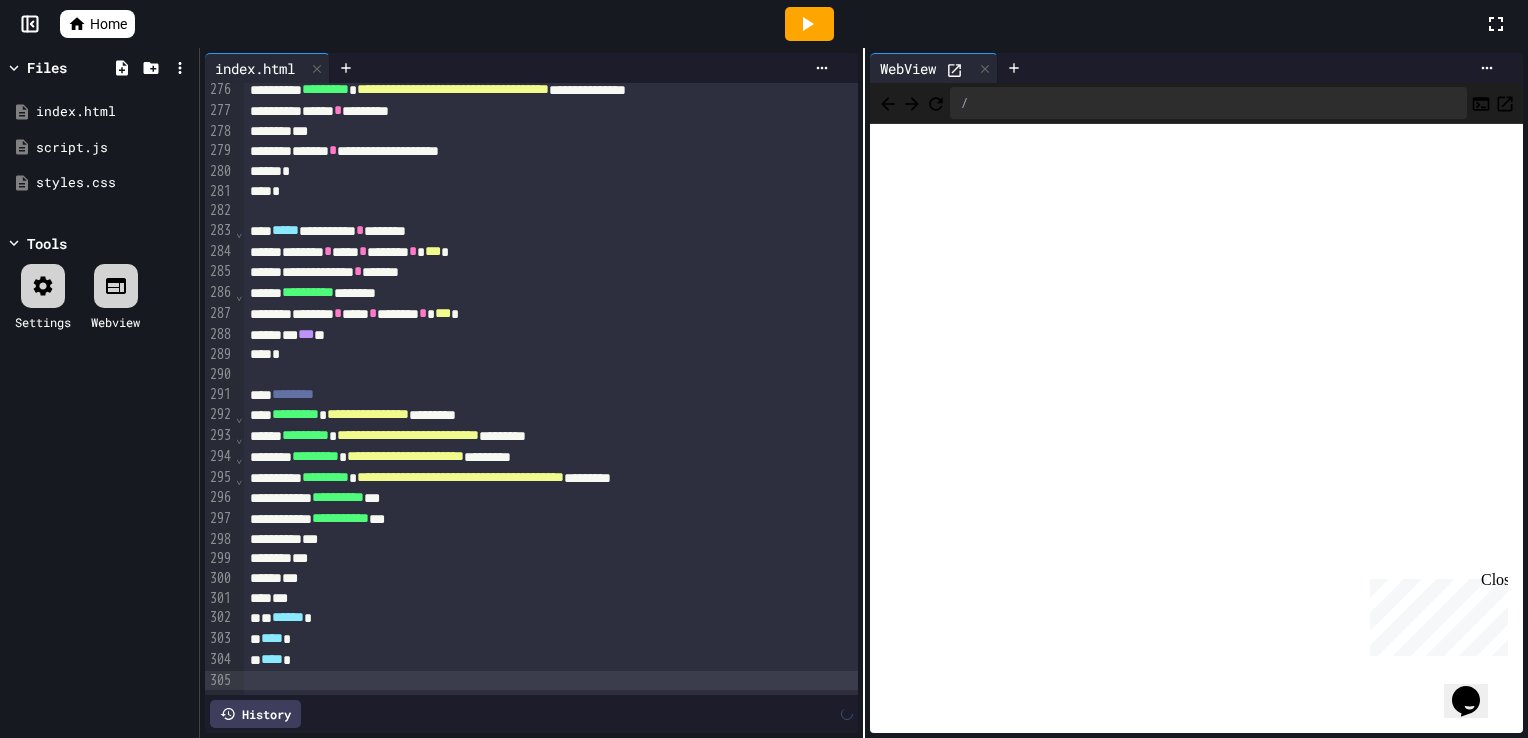 scroll, scrollTop: 5436, scrollLeft: 0, axis: vertical 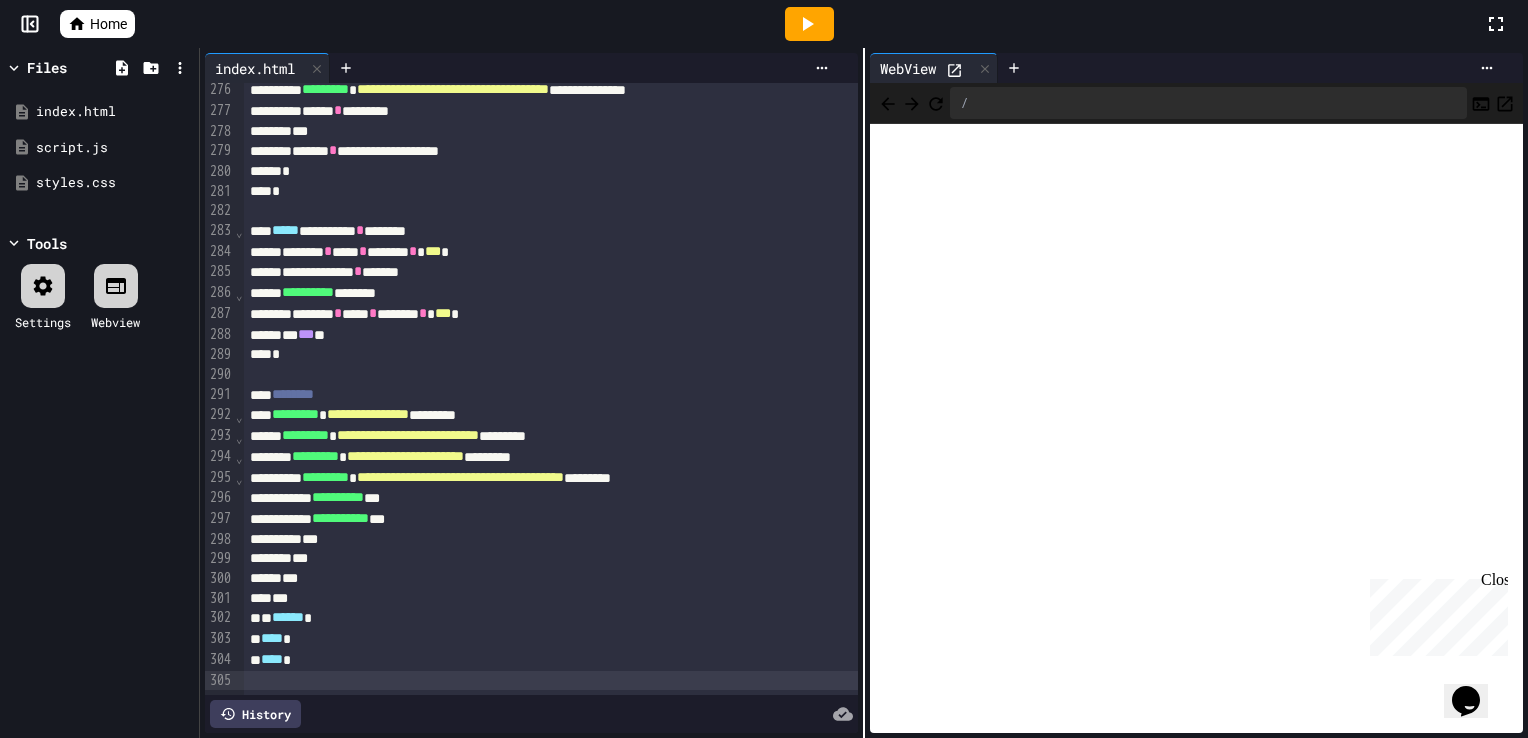 click 